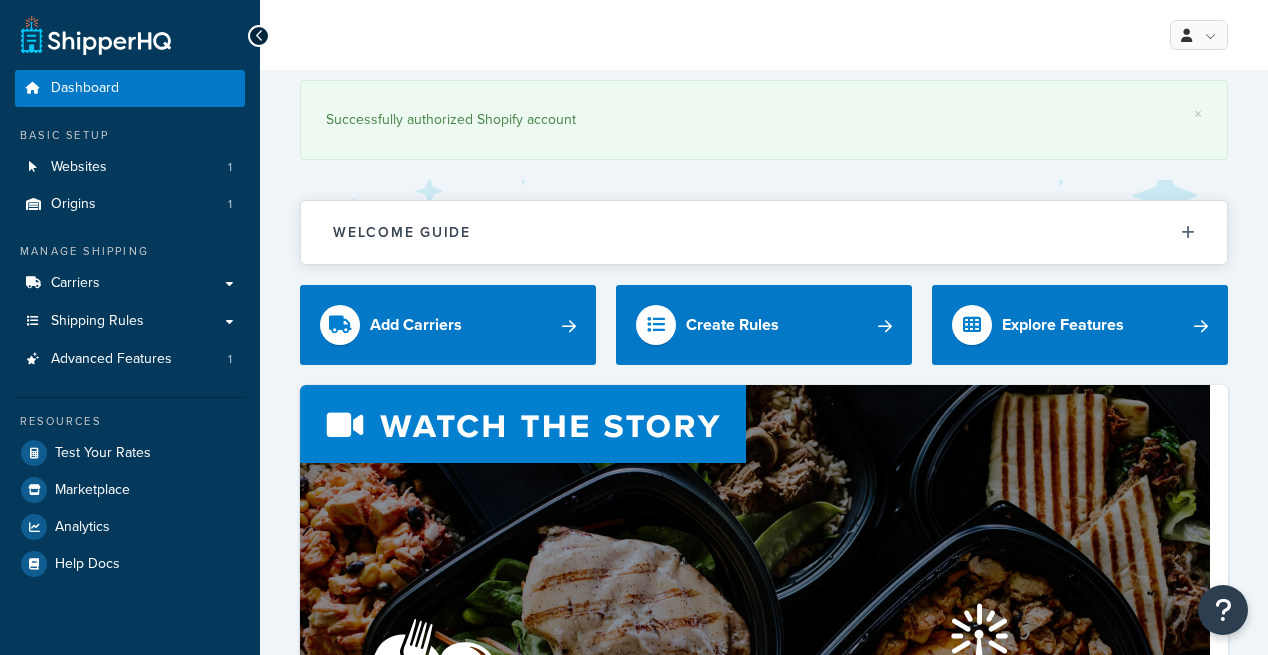 scroll, scrollTop: 0, scrollLeft: 0, axis: both 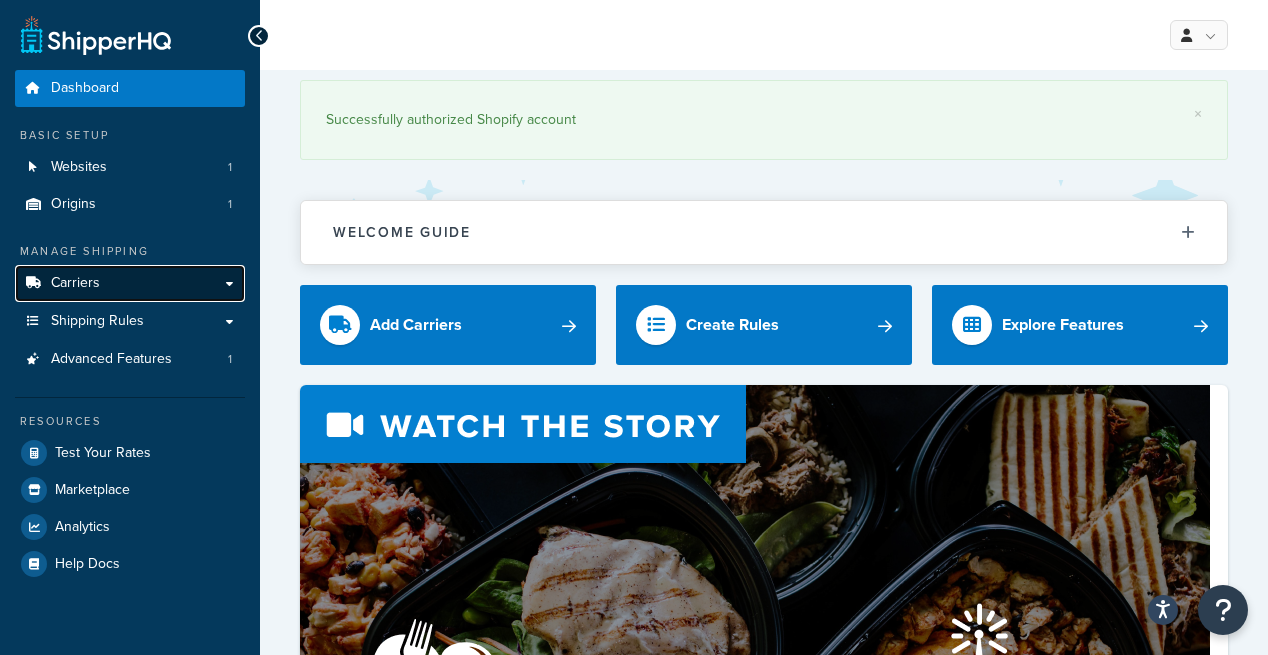 click on "Carriers" at bounding box center (130, 283) 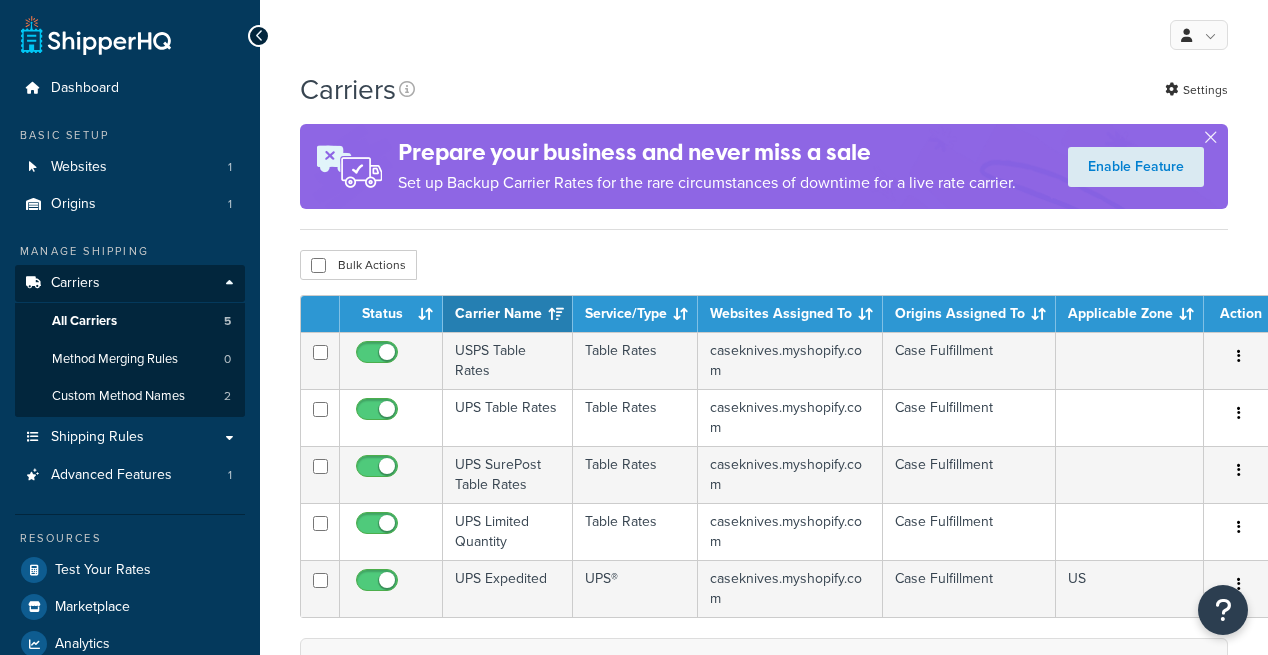 scroll, scrollTop: 0, scrollLeft: 0, axis: both 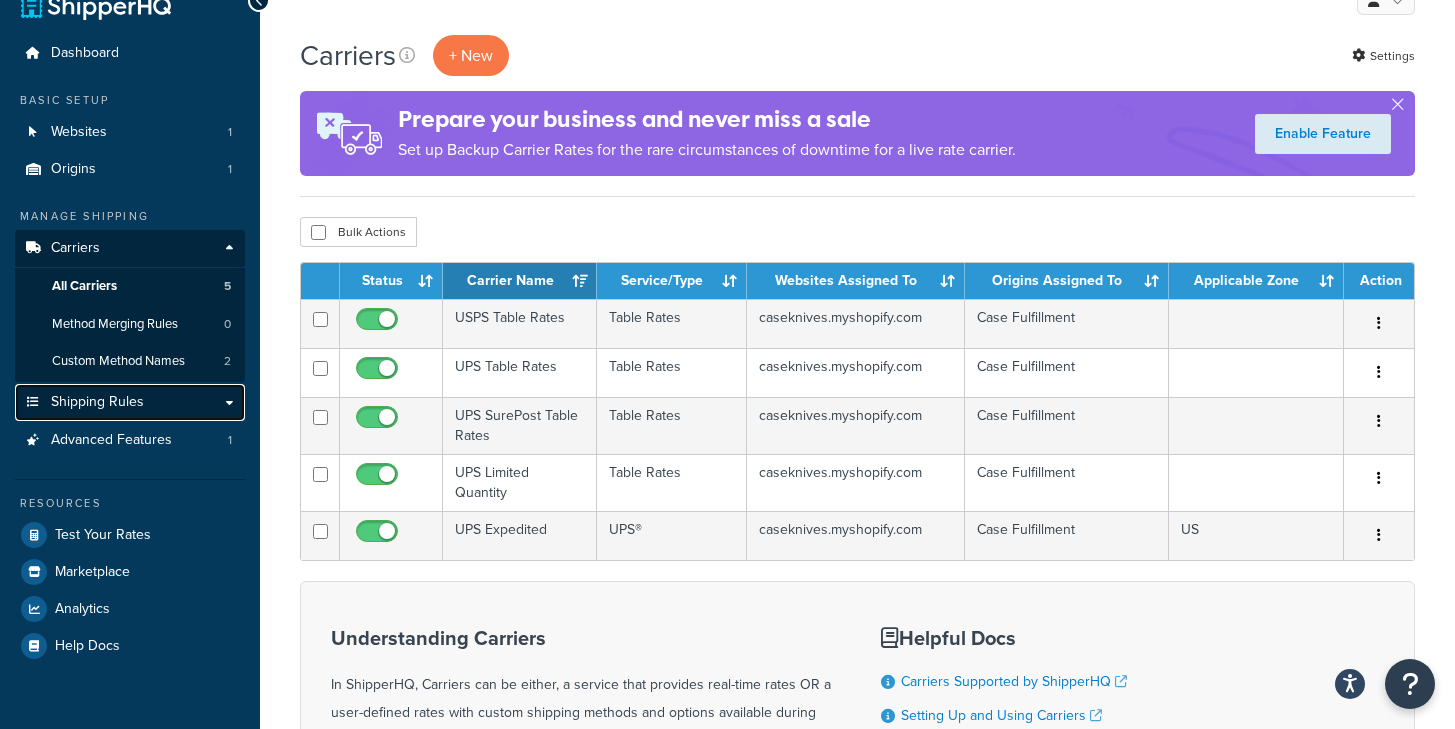 click on "Shipping Rules" at bounding box center (130, 402) 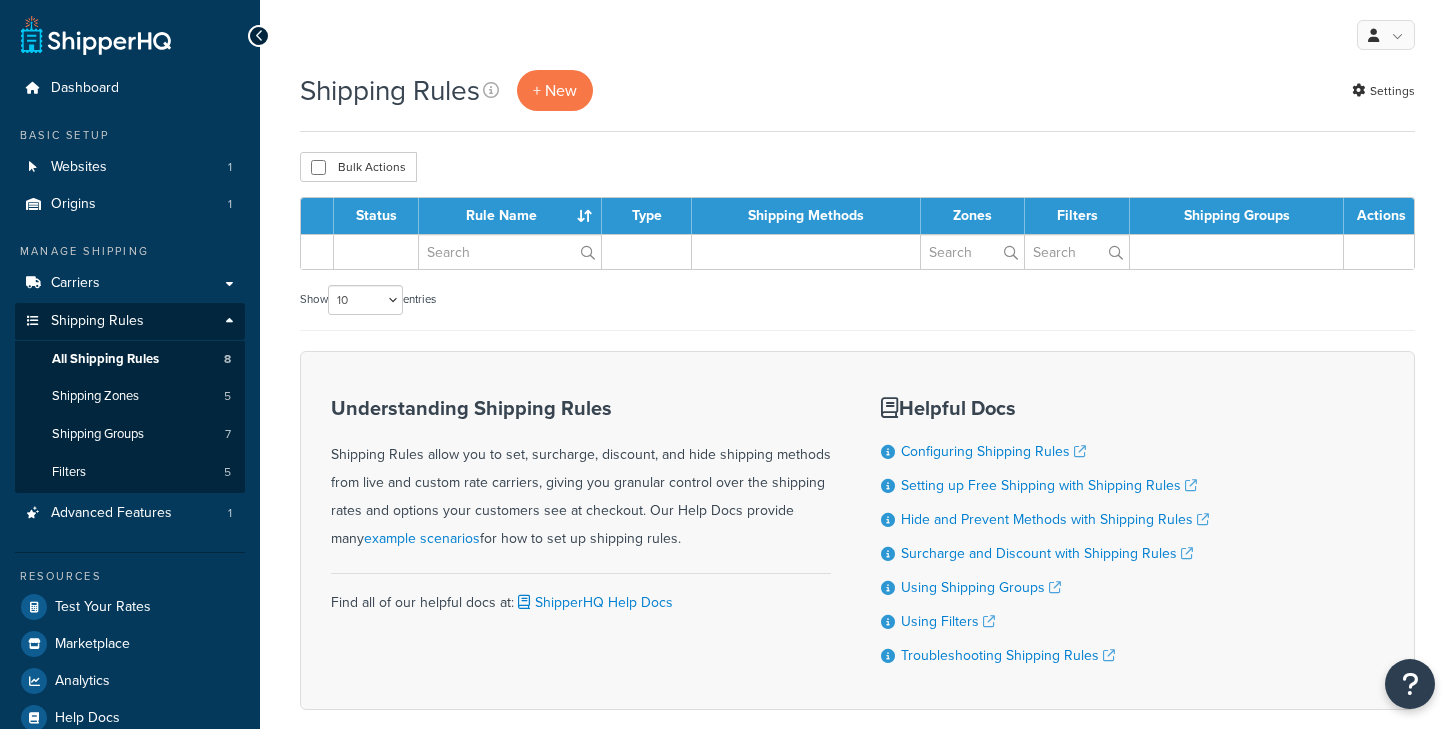 scroll, scrollTop: 0, scrollLeft: 0, axis: both 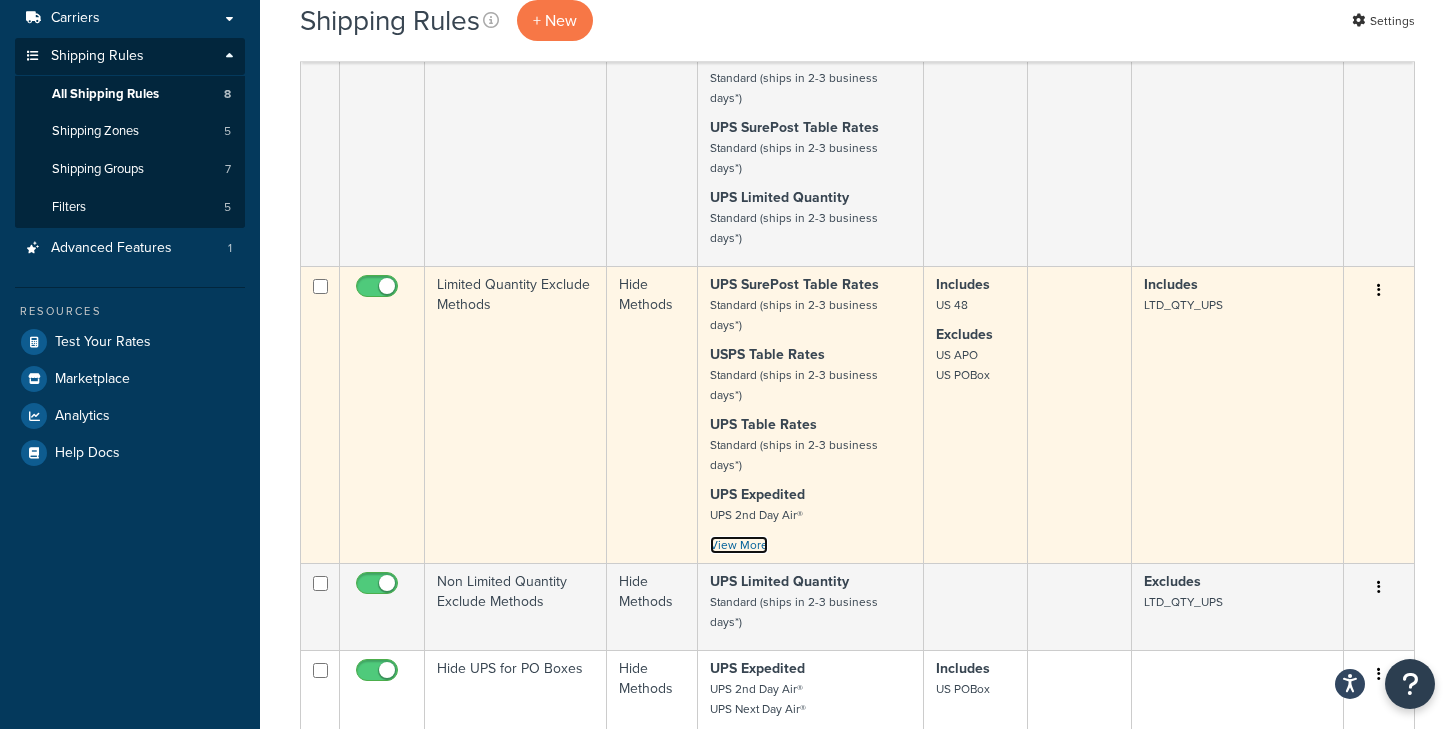 click on "View More" at bounding box center [739, 545] 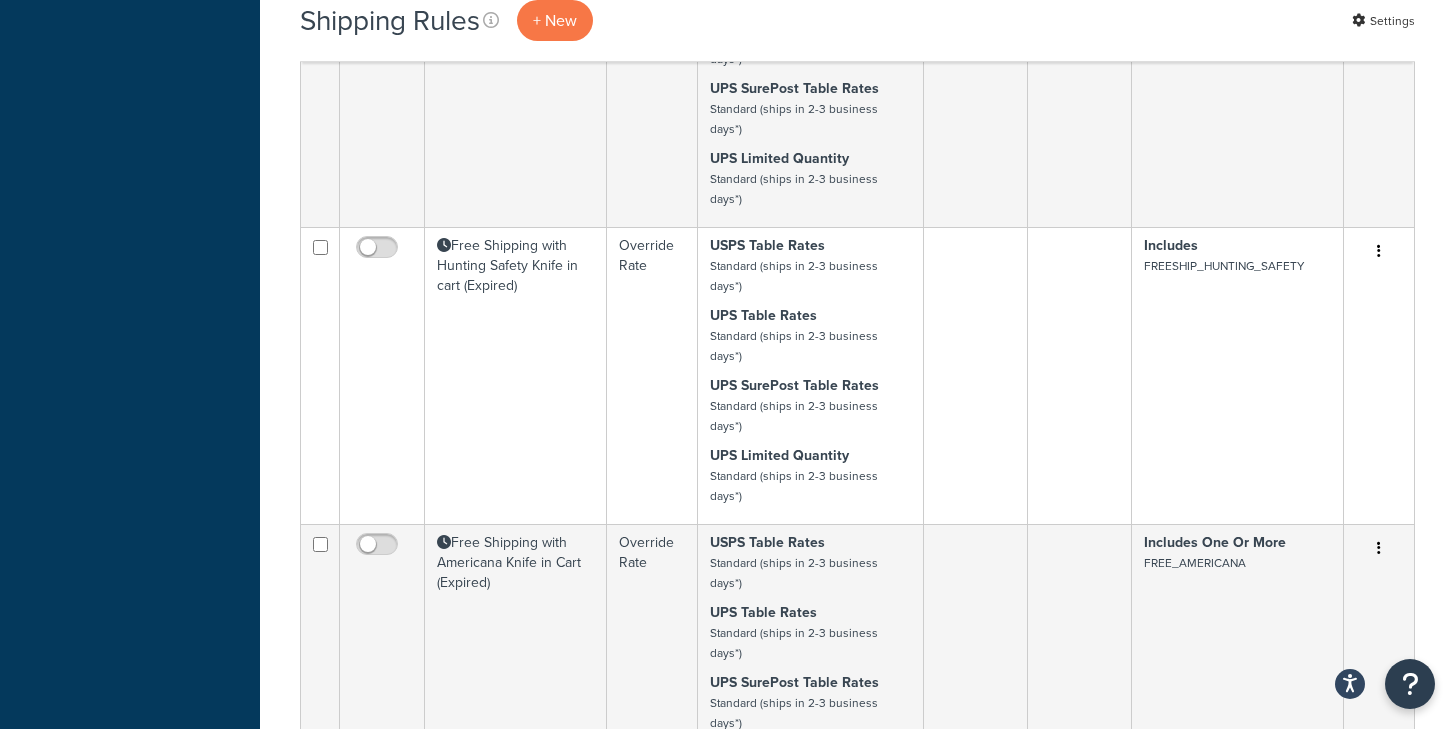 scroll, scrollTop: 1104, scrollLeft: 0, axis: vertical 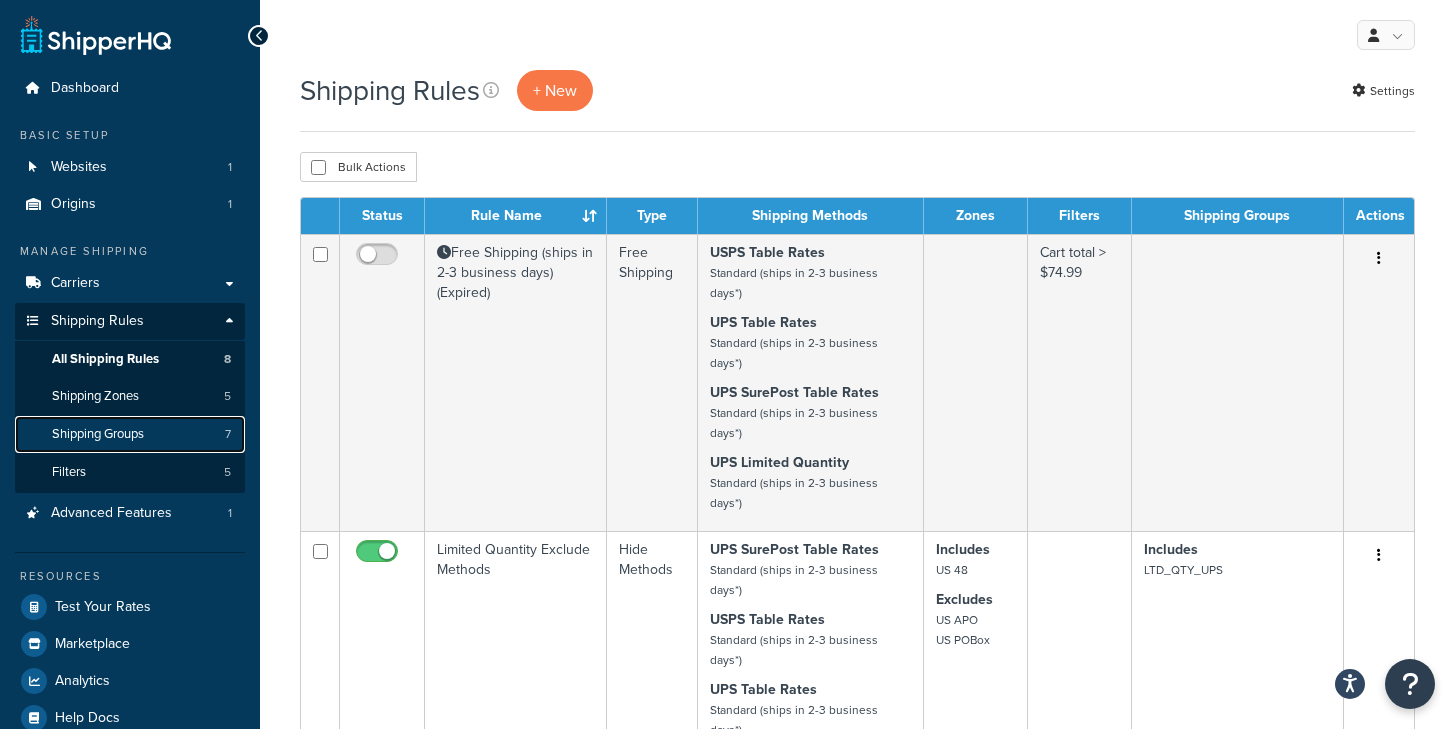 click on "Shipping Groups" at bounding box center [98, 434] 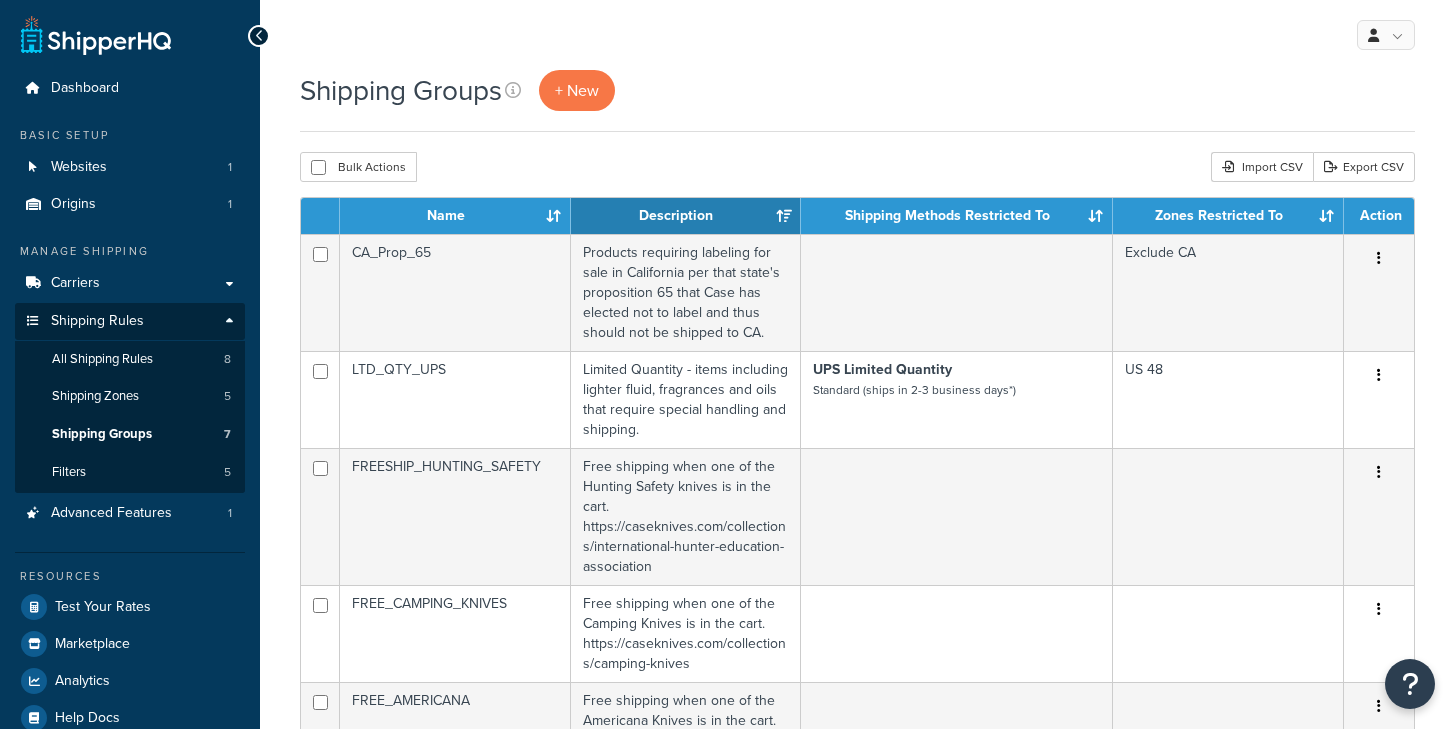 scroll, scrollTop: 0, scrollLeft: 0, axis: both 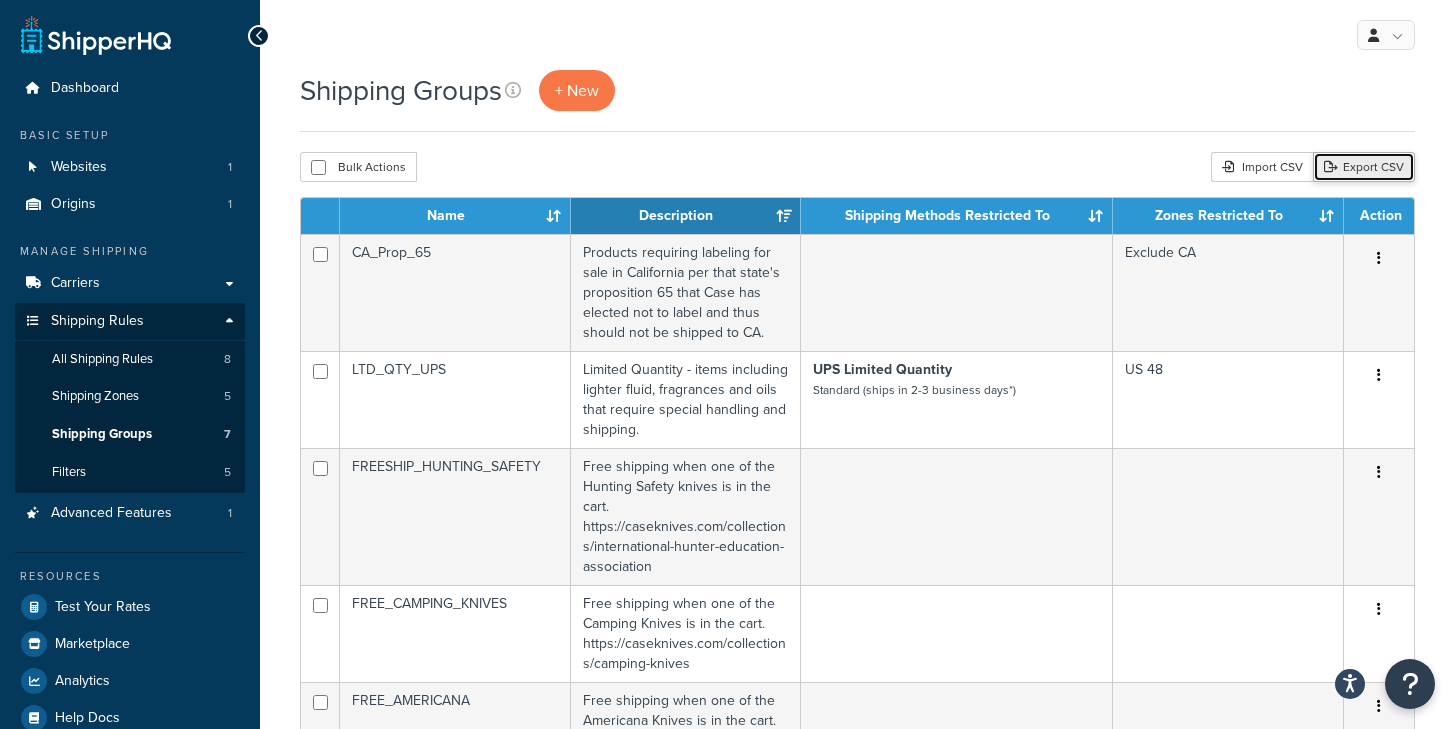 click on "Export CSV" at bounding box center (1364, 167) 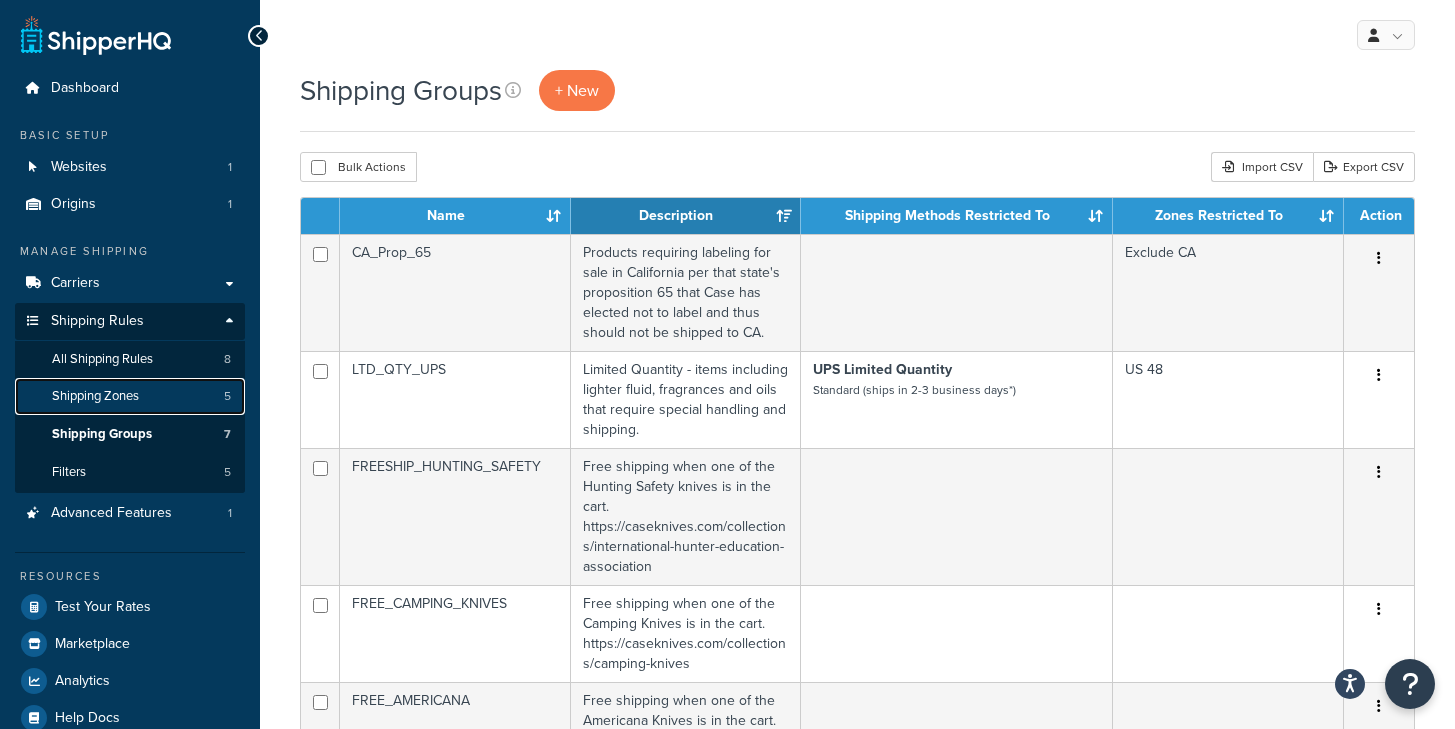 click on "Shipping Zones
5" at bounding box center [130, 396] 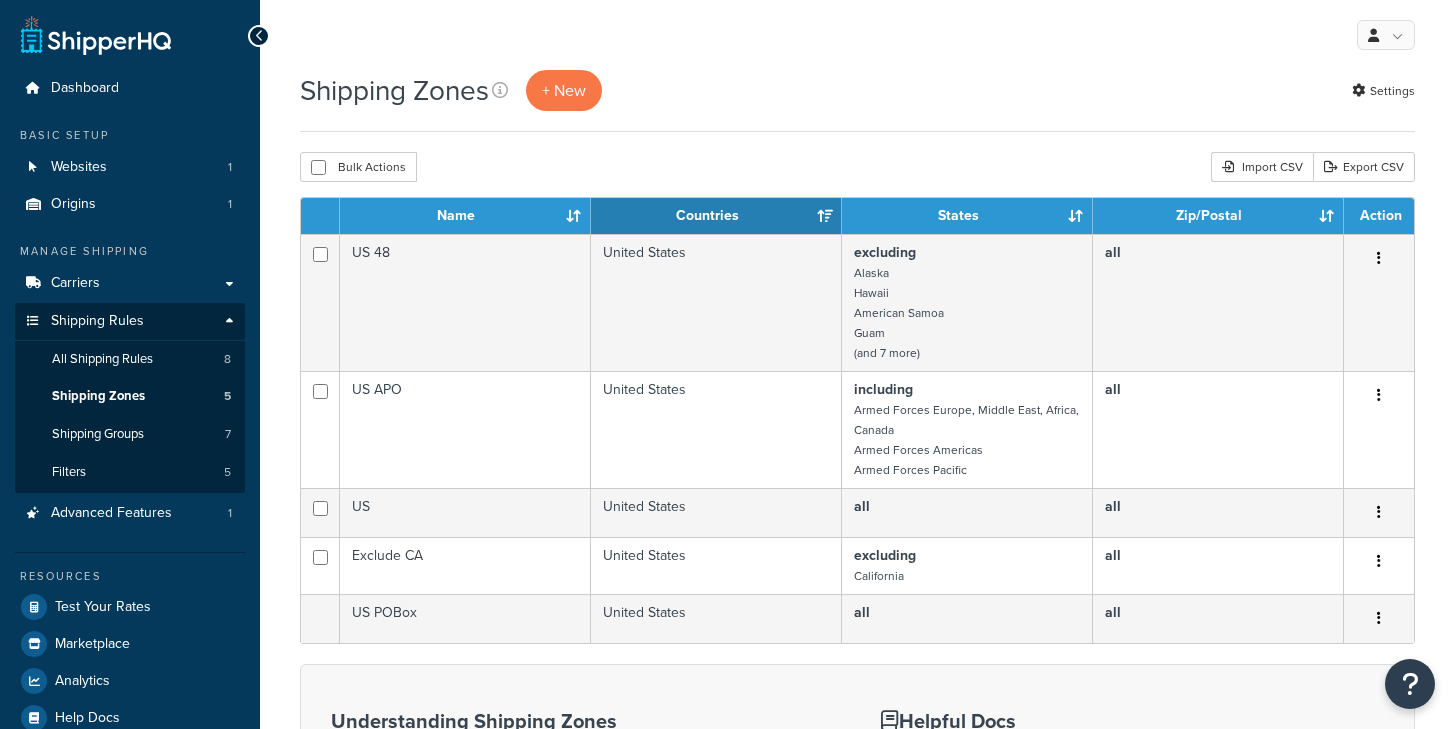 scroll, scrollTop: 0, scrollLeft: 0, axis: both 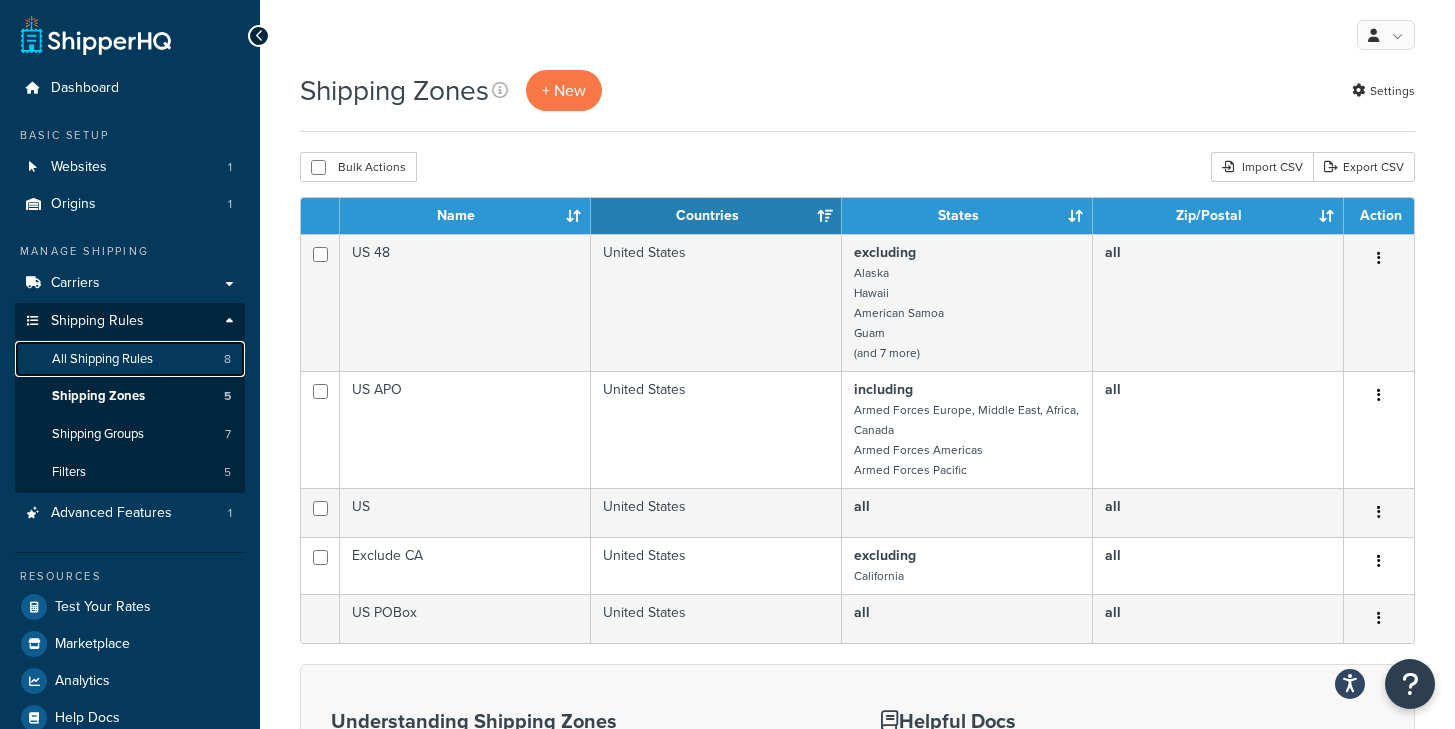click on "All Shipping Rules
8" at bounding box center (130, 359) 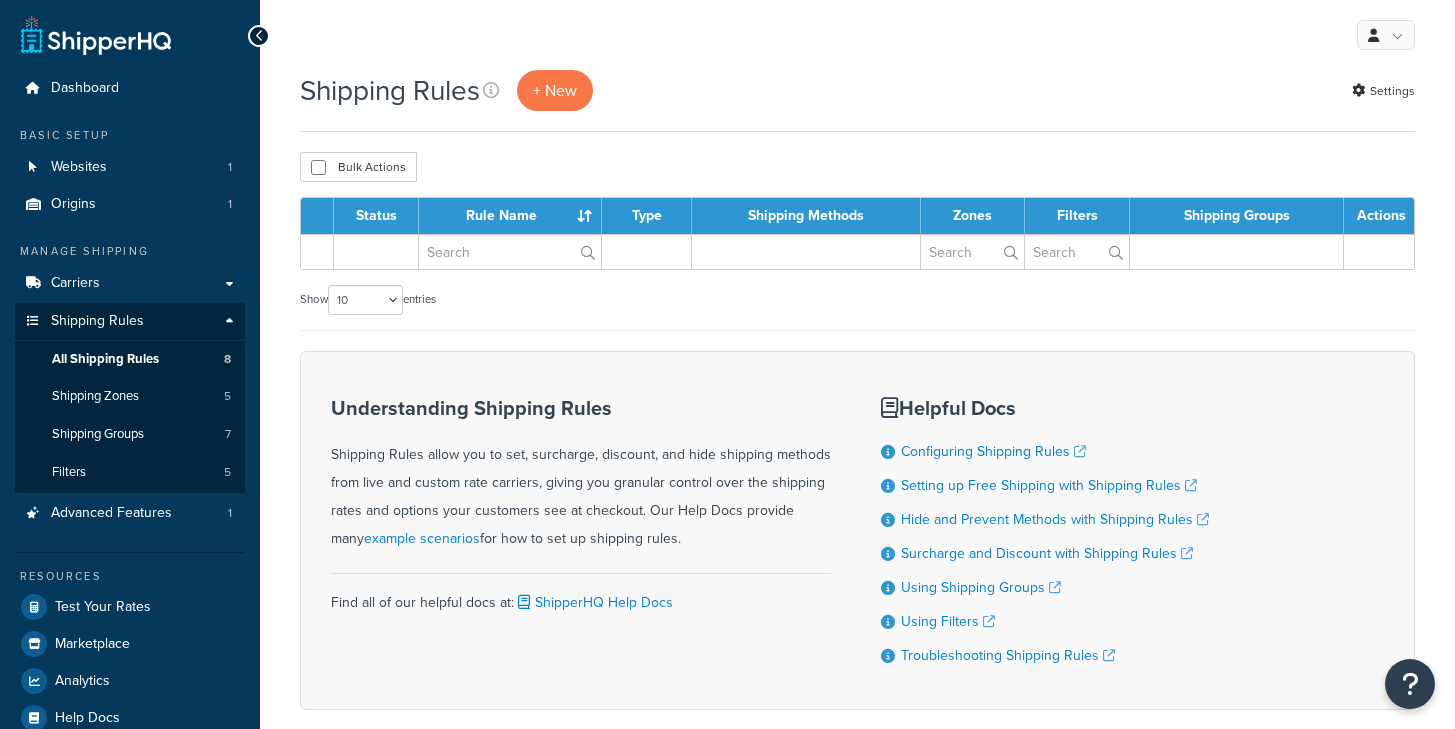 scroll, scrollTop: 0, scrollLeft: 0, axis: both 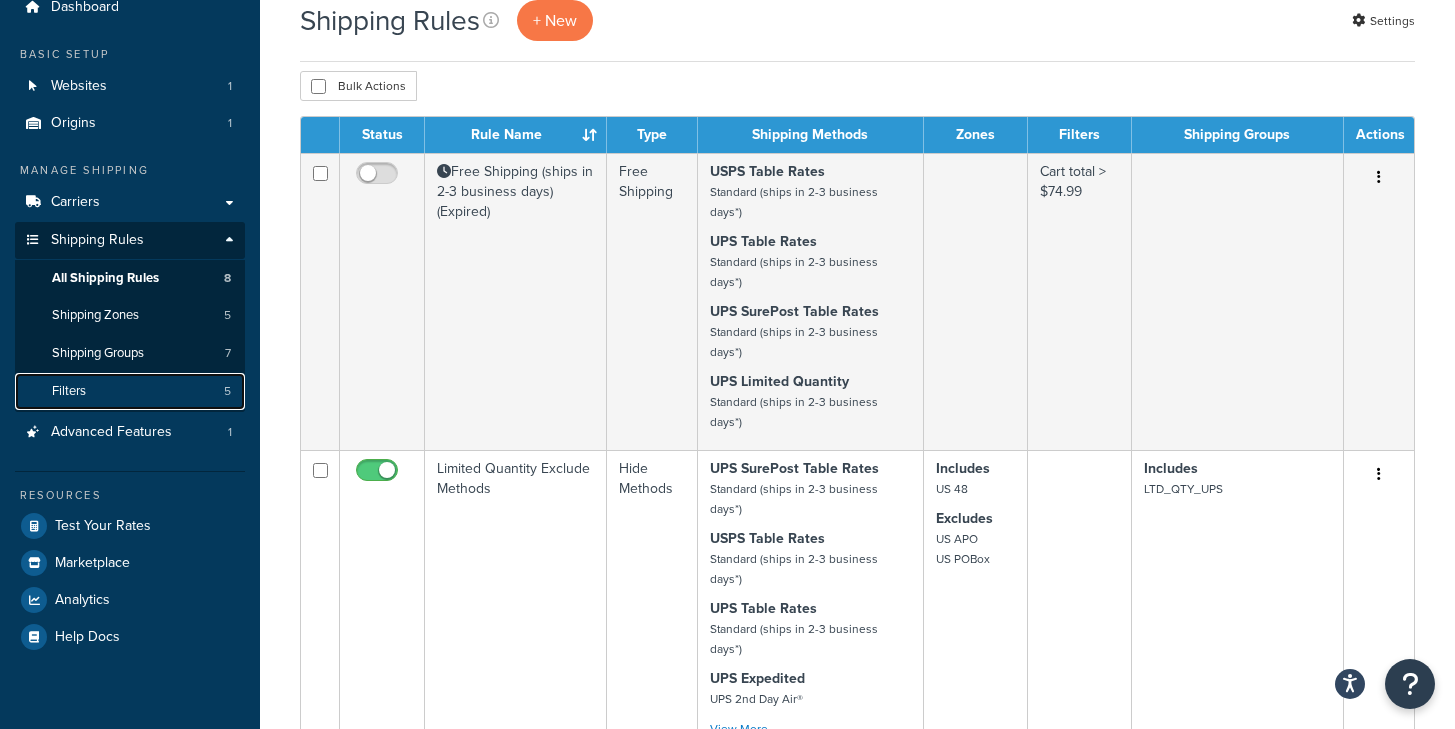 click on "Filters
5" at bounding box center (130, 391) 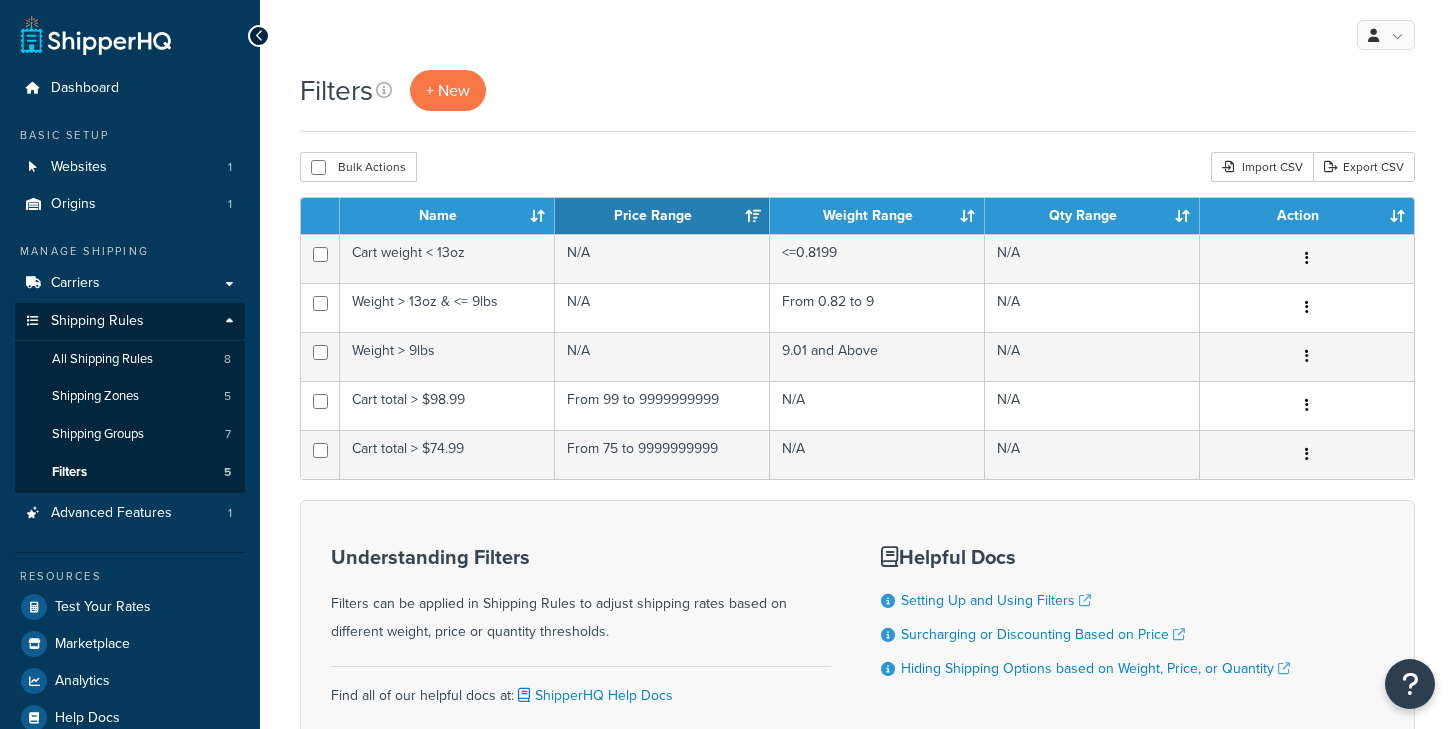 scroll, scrollTop: 0, scrollLeft: 0, axis: both 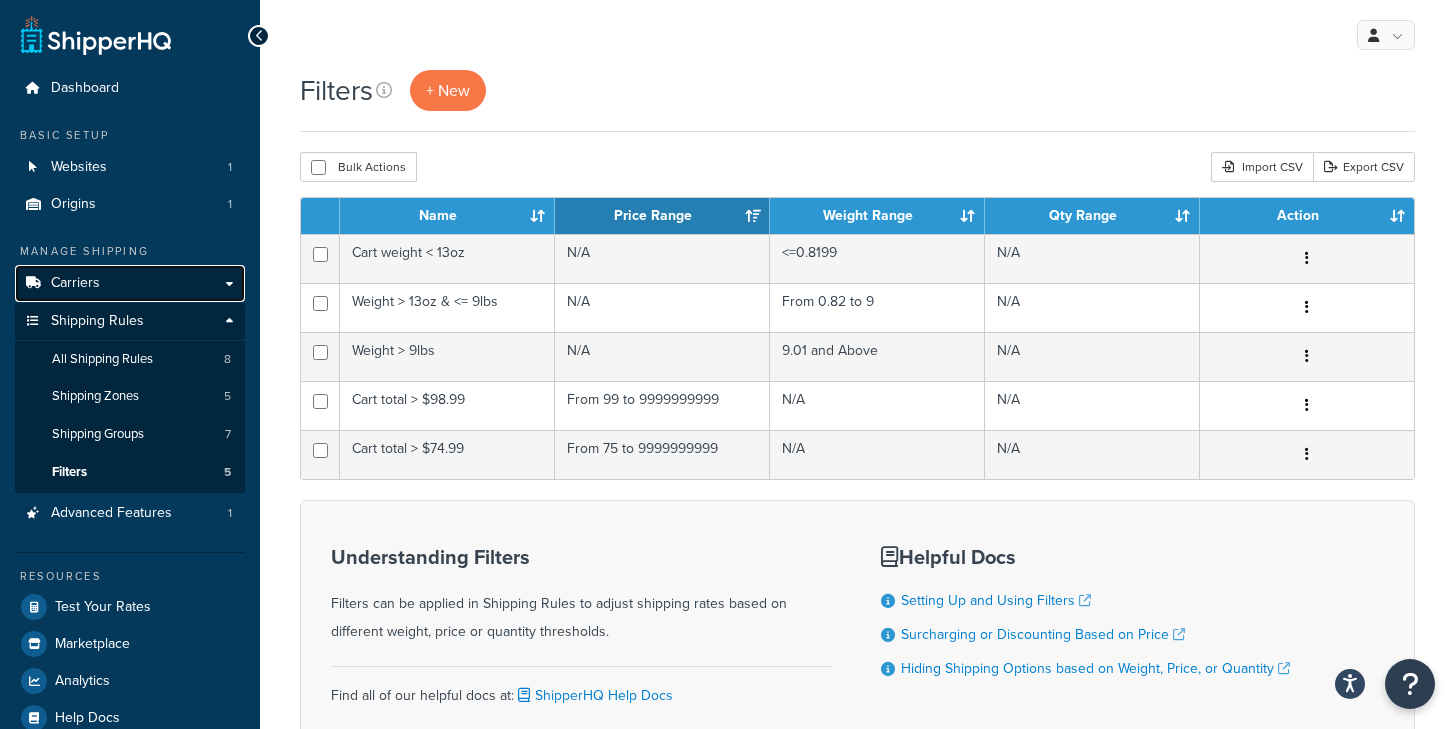 click on "Carriers" at bounding box center (130, 283) 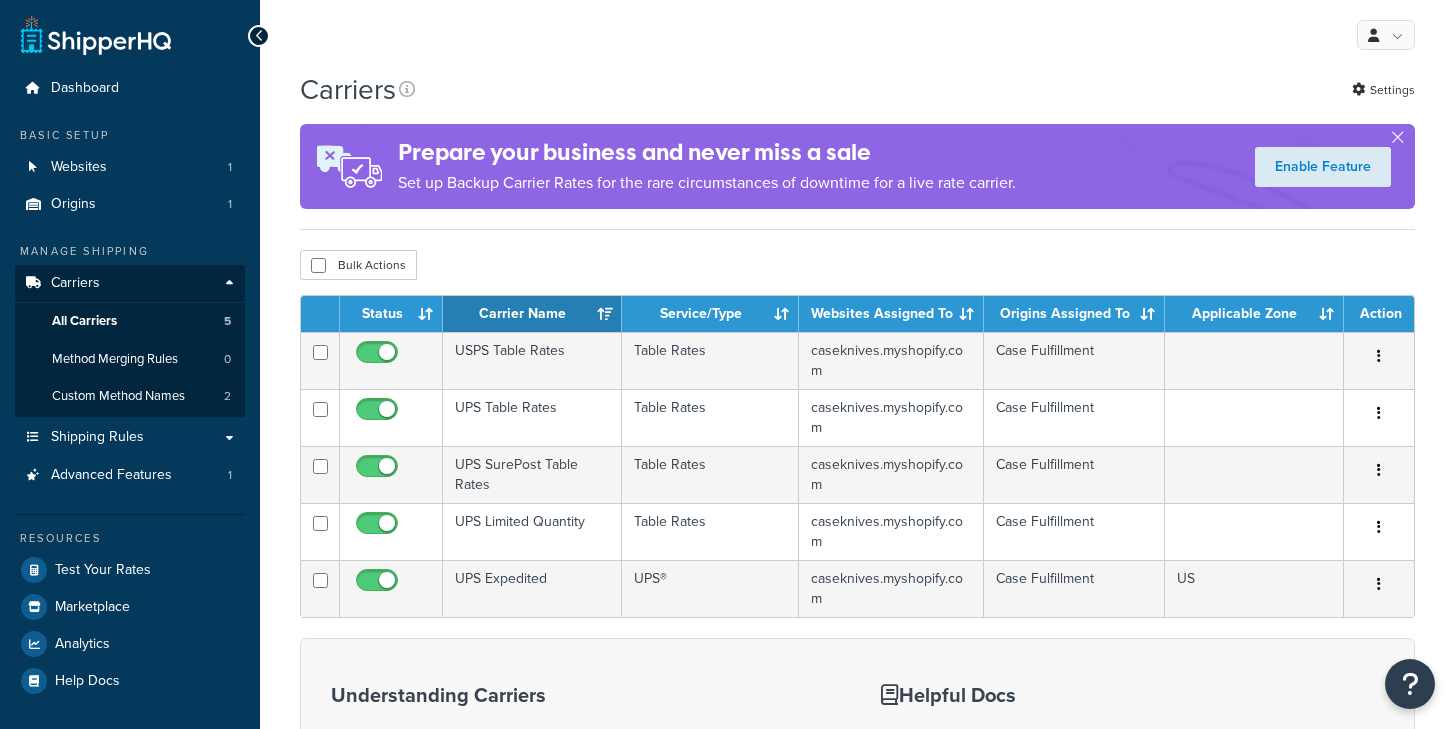 scroll, scrollTop: 0, scrollLeft: 0, axis: both 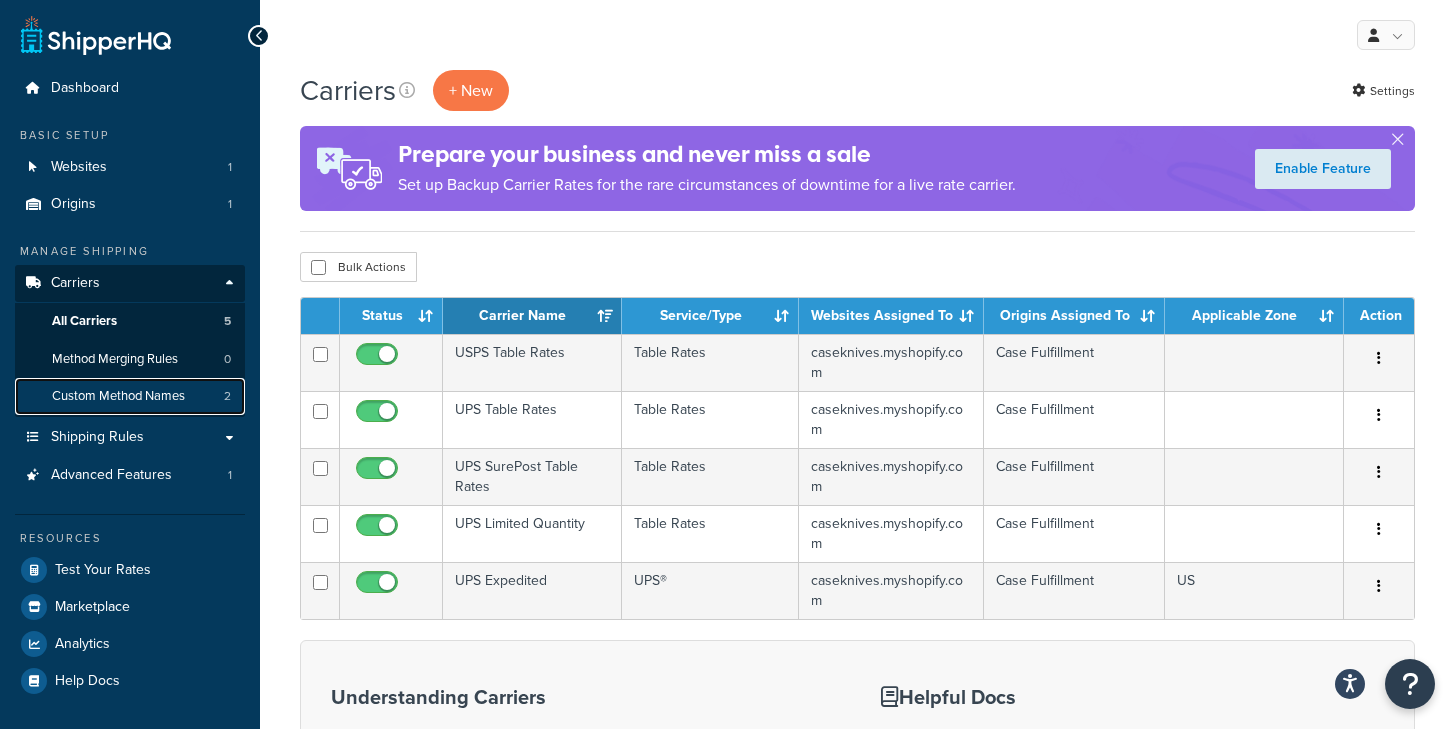 click on "Custom Method Names" at bounding box center (118, 396) 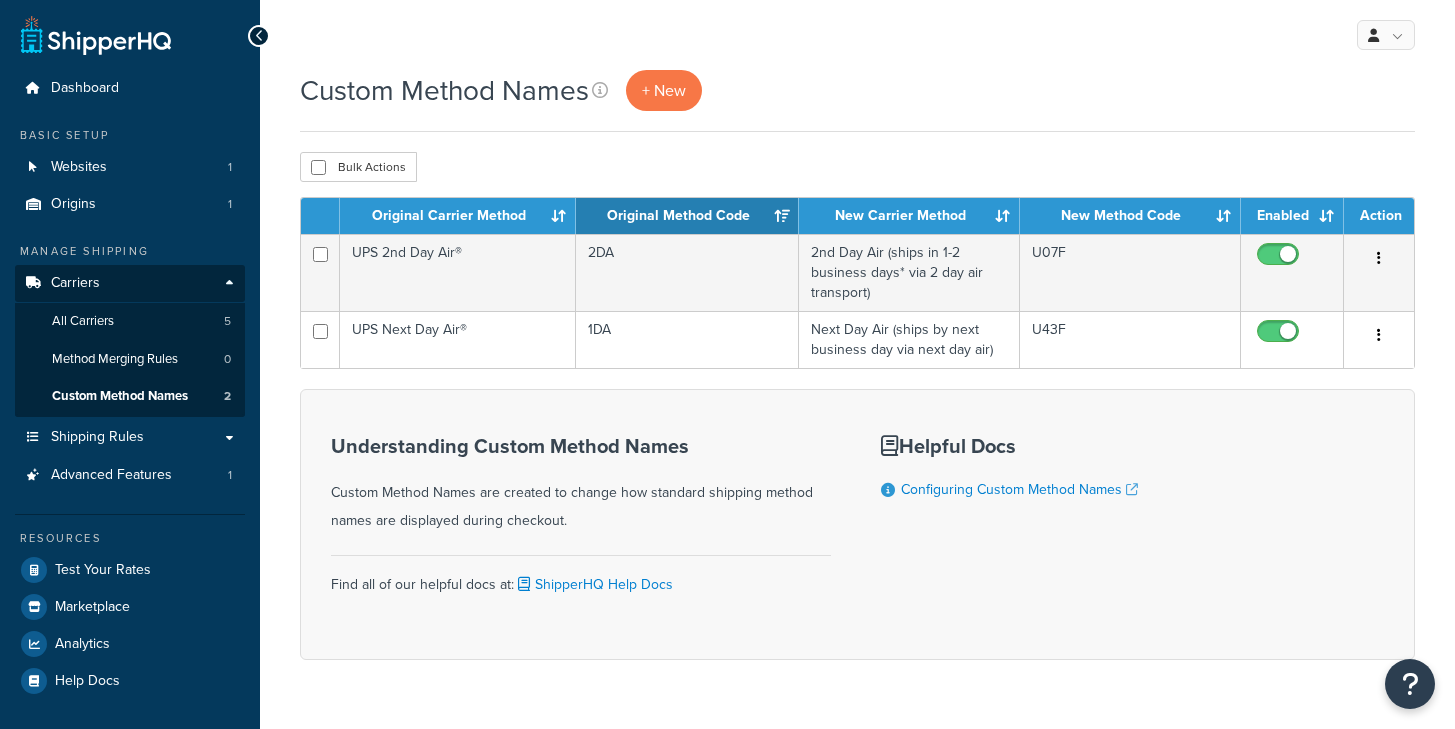 scroll, scrollTop: 0, scrollLeft: 0, axis: both 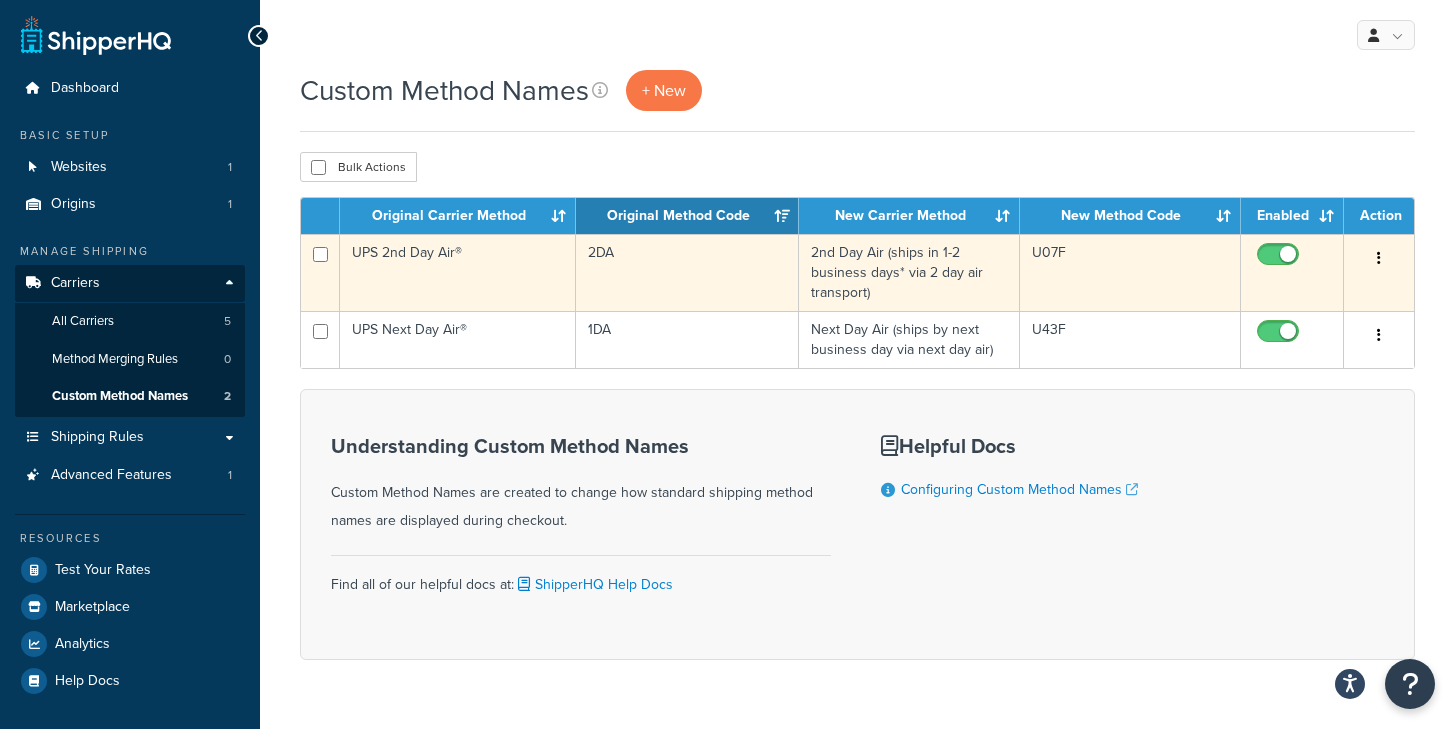 click at bounding box center [1379, 259] 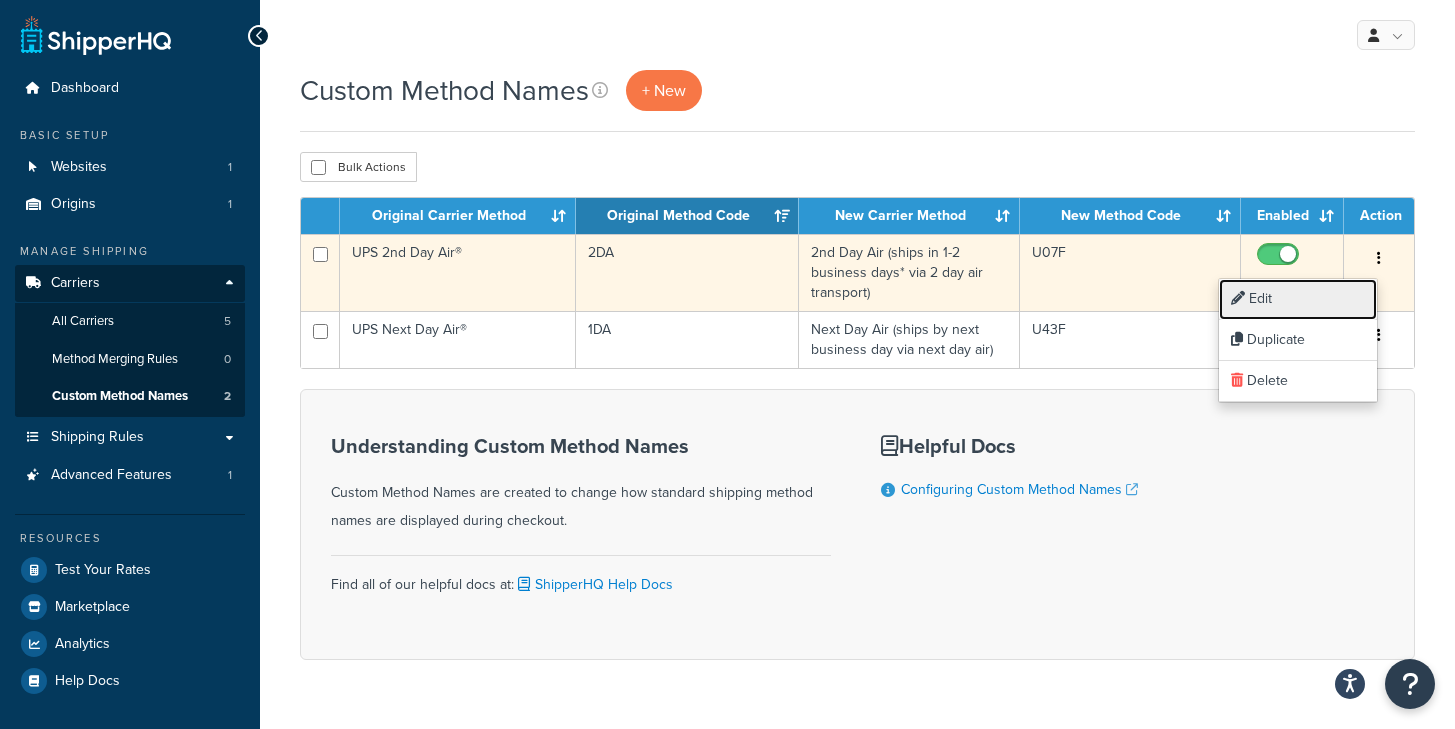 click on "Edit" at bounding box center (1298, 299) 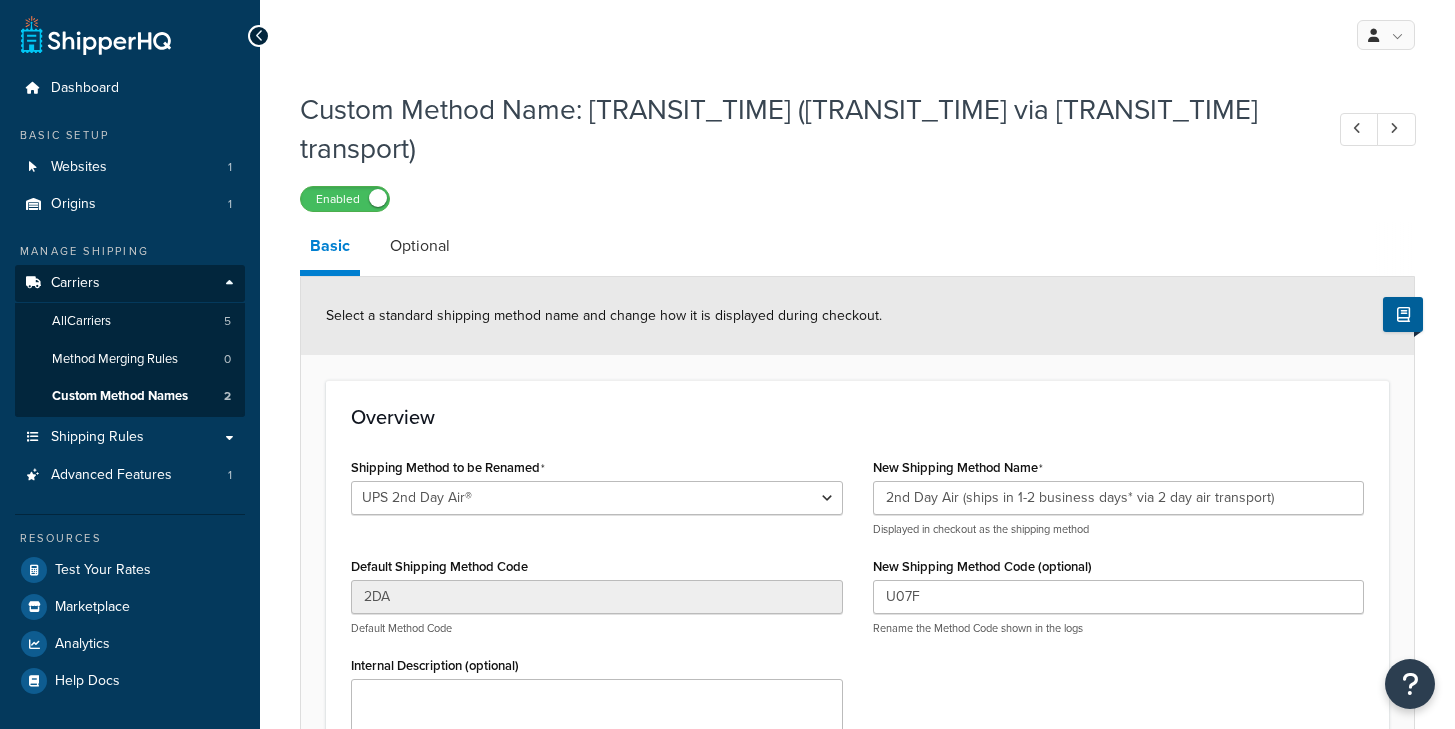 scroll, scrollTop: 0, scrollLeft: 0, axis: both 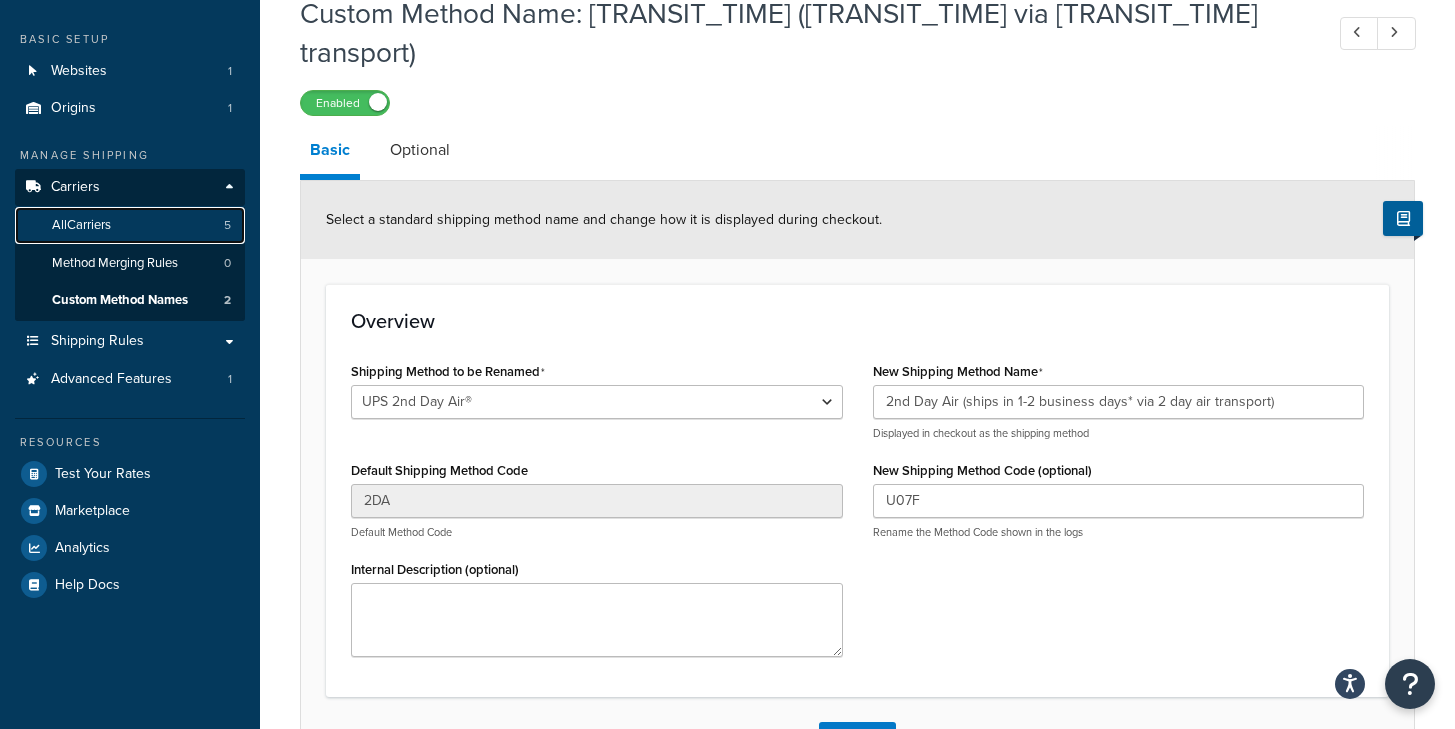 click on "All  Carriers" at bounding box center (81, 225) 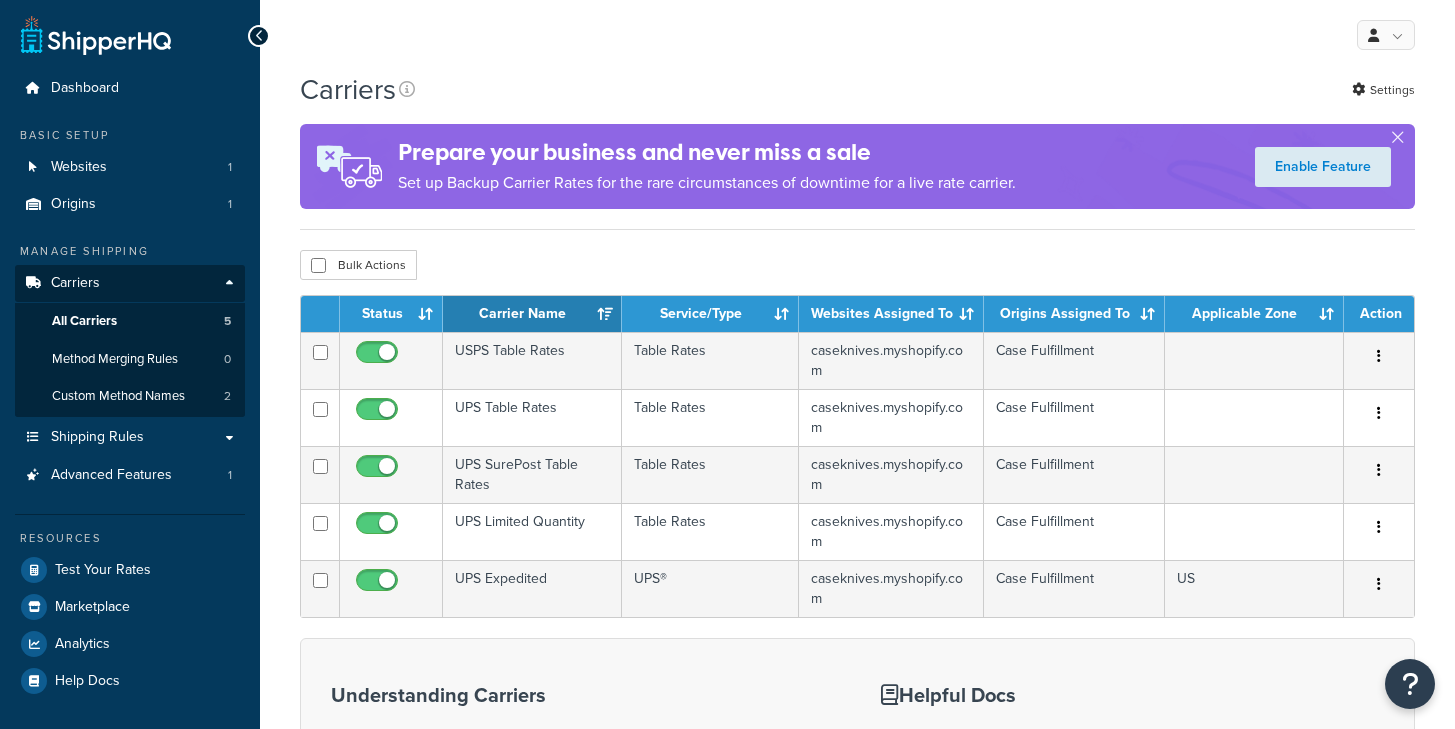 scroll, scrollTop: 0, scrollLeft: 0, axis: both 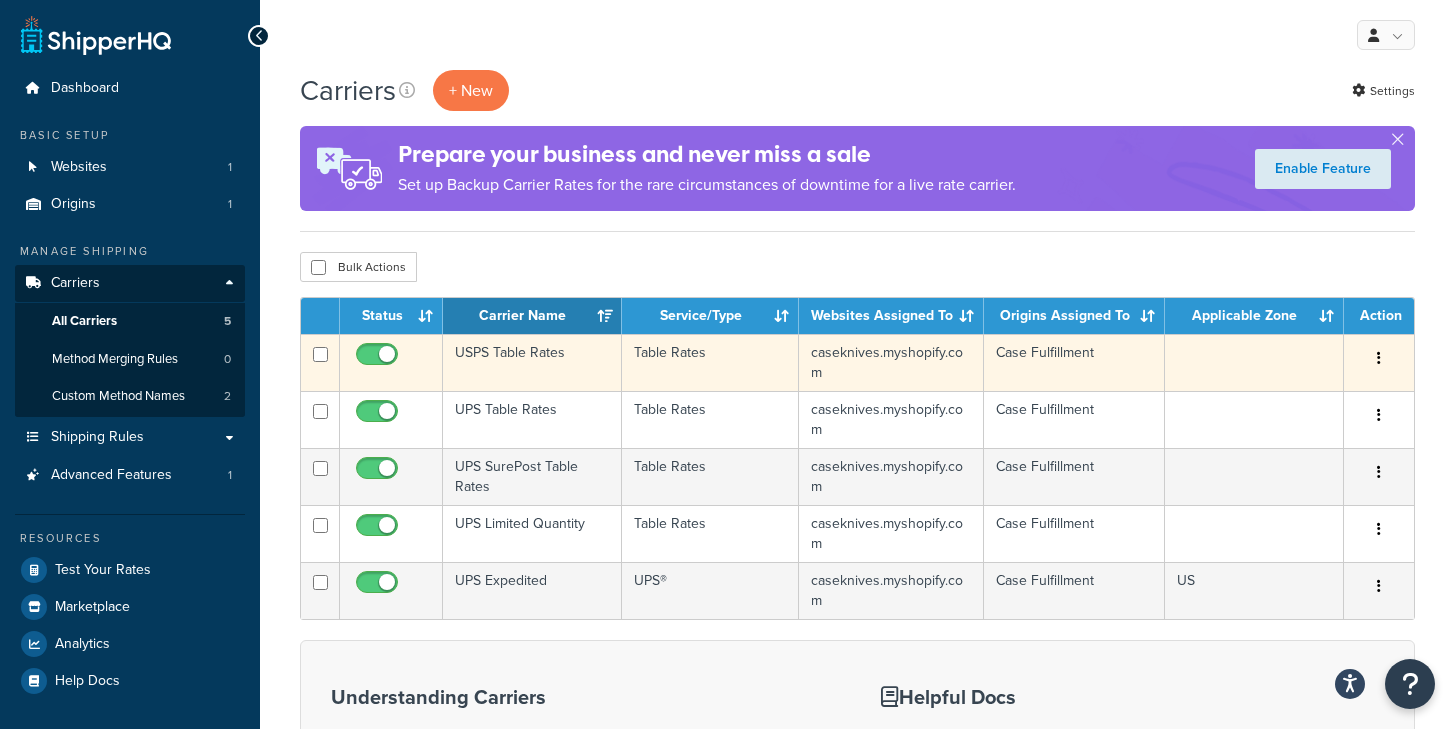 click at bounding box center [1379, 358] 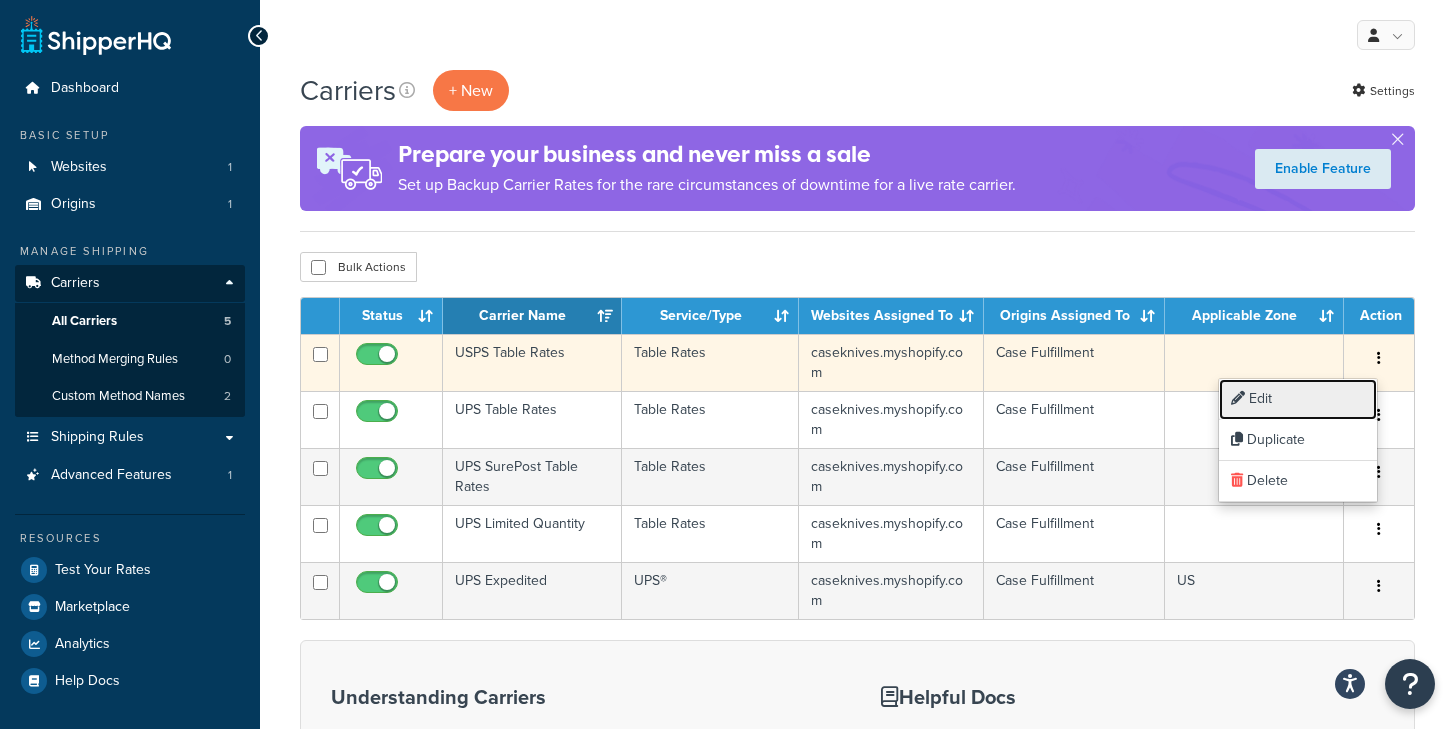 click on "Edit" at bounding box center [1298, 399] 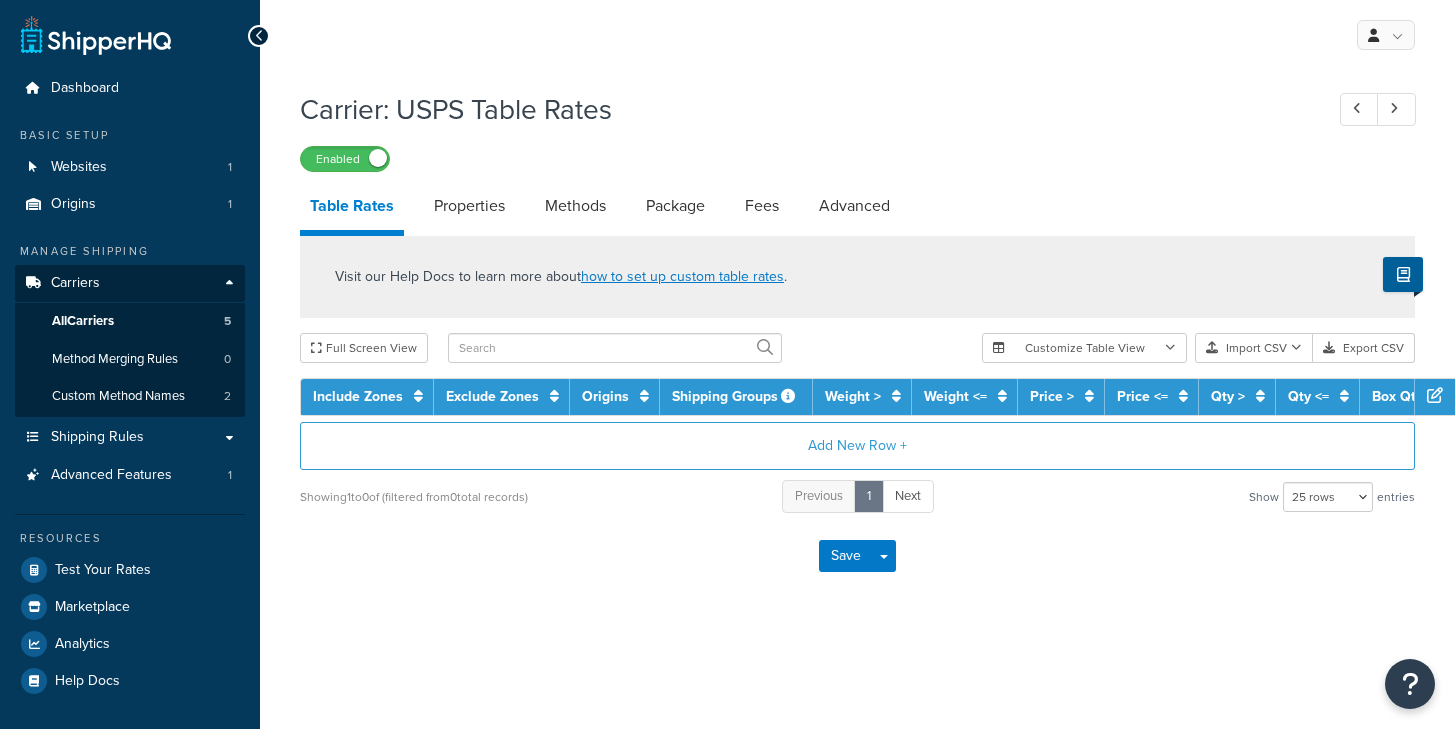 scroll, scrollTop: 0, scrollLeft: 0, axis: both 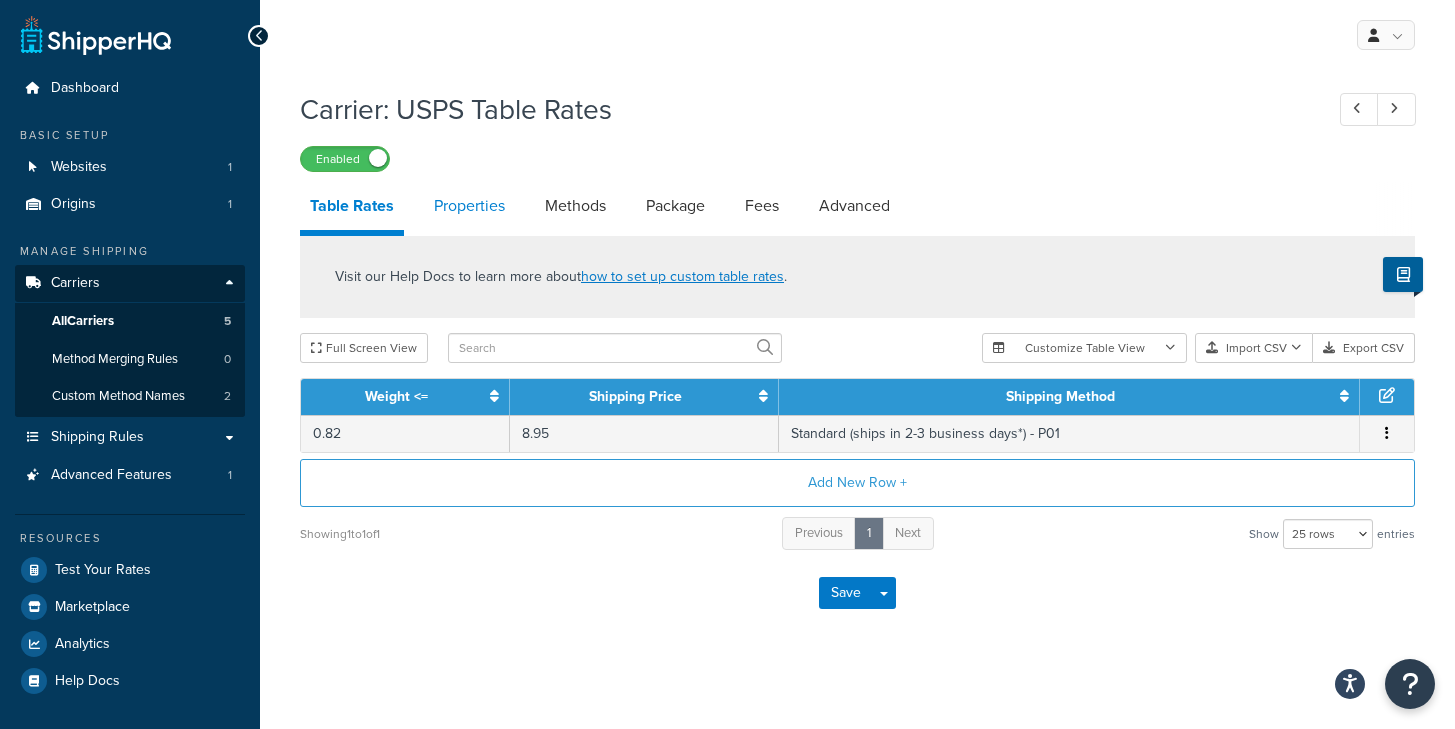 click on "Properties" at bounding box center (469, 206) 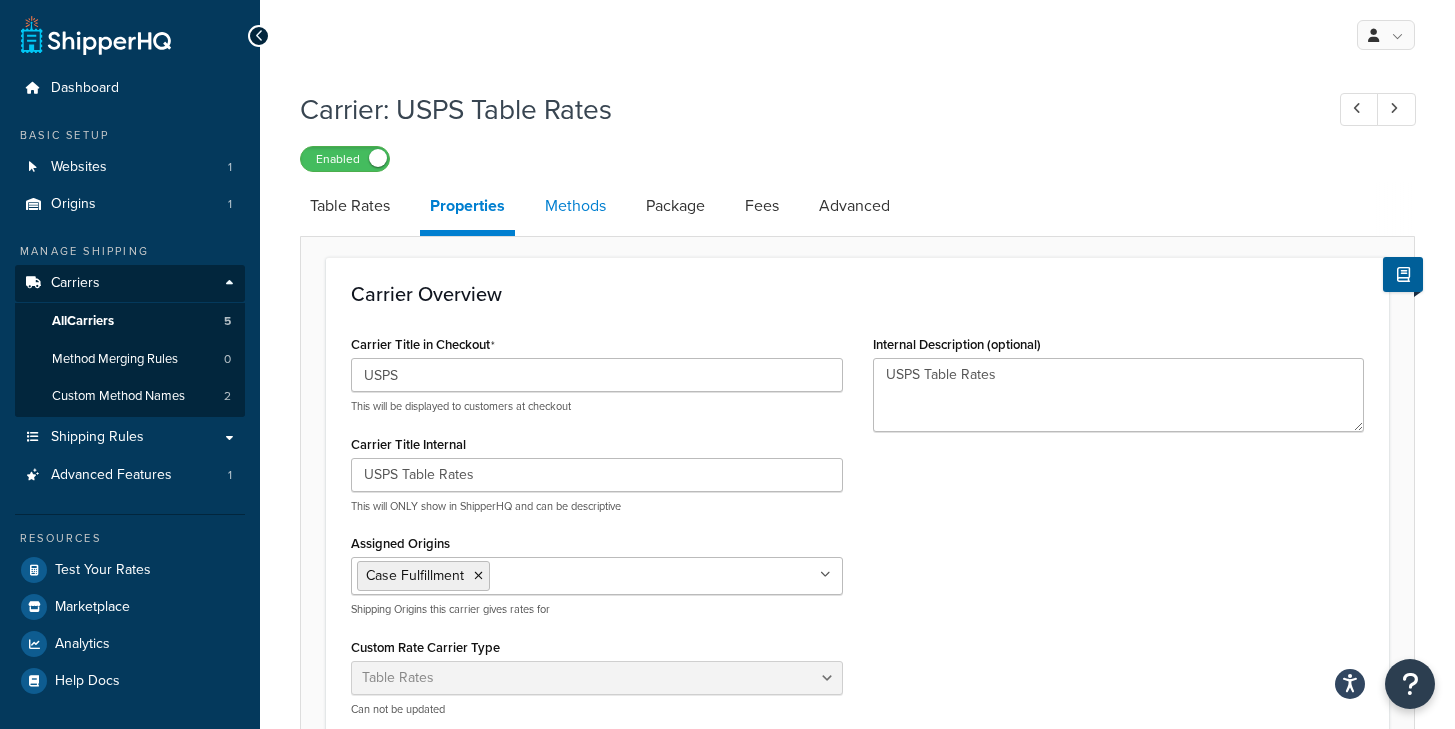 click on "Methods" at bounding box center (575, 206) 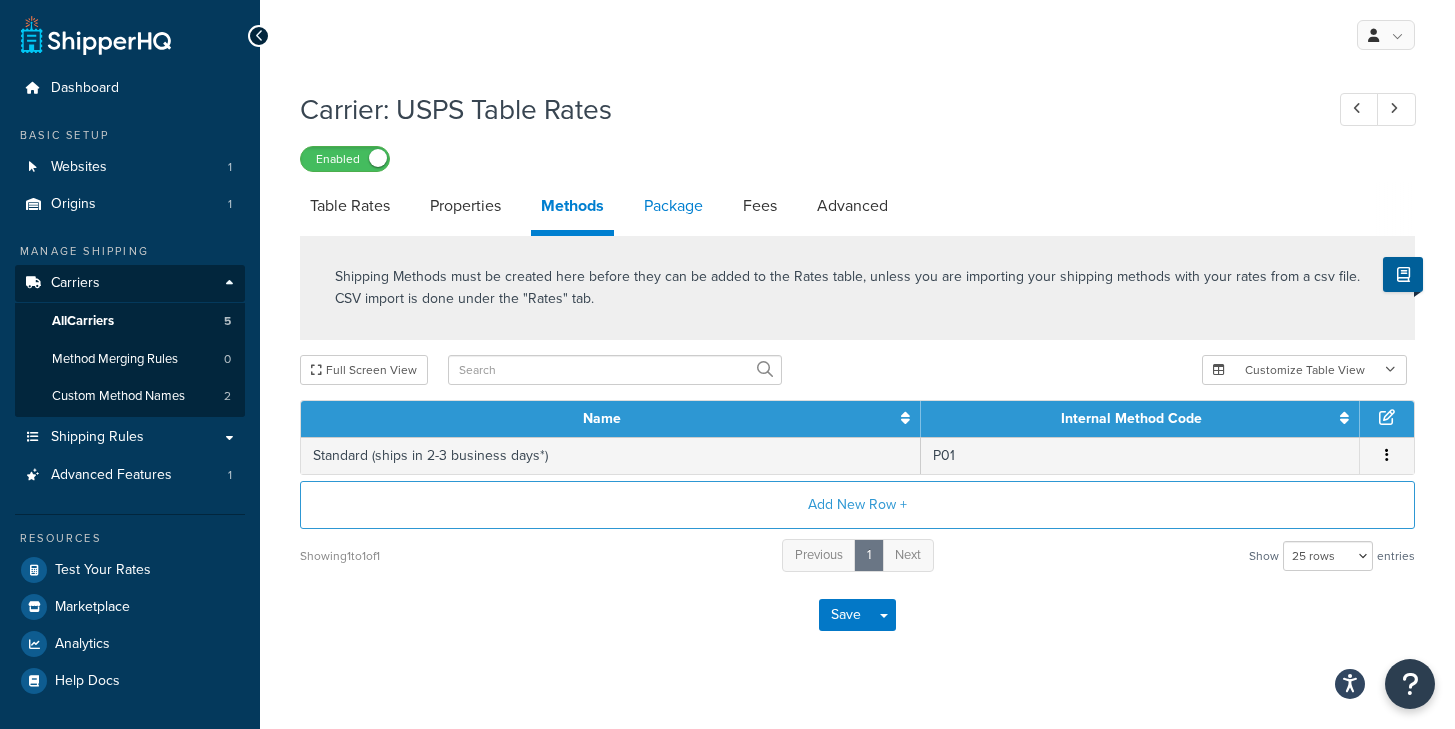 click on "Package" at bounding box center (673, 206) 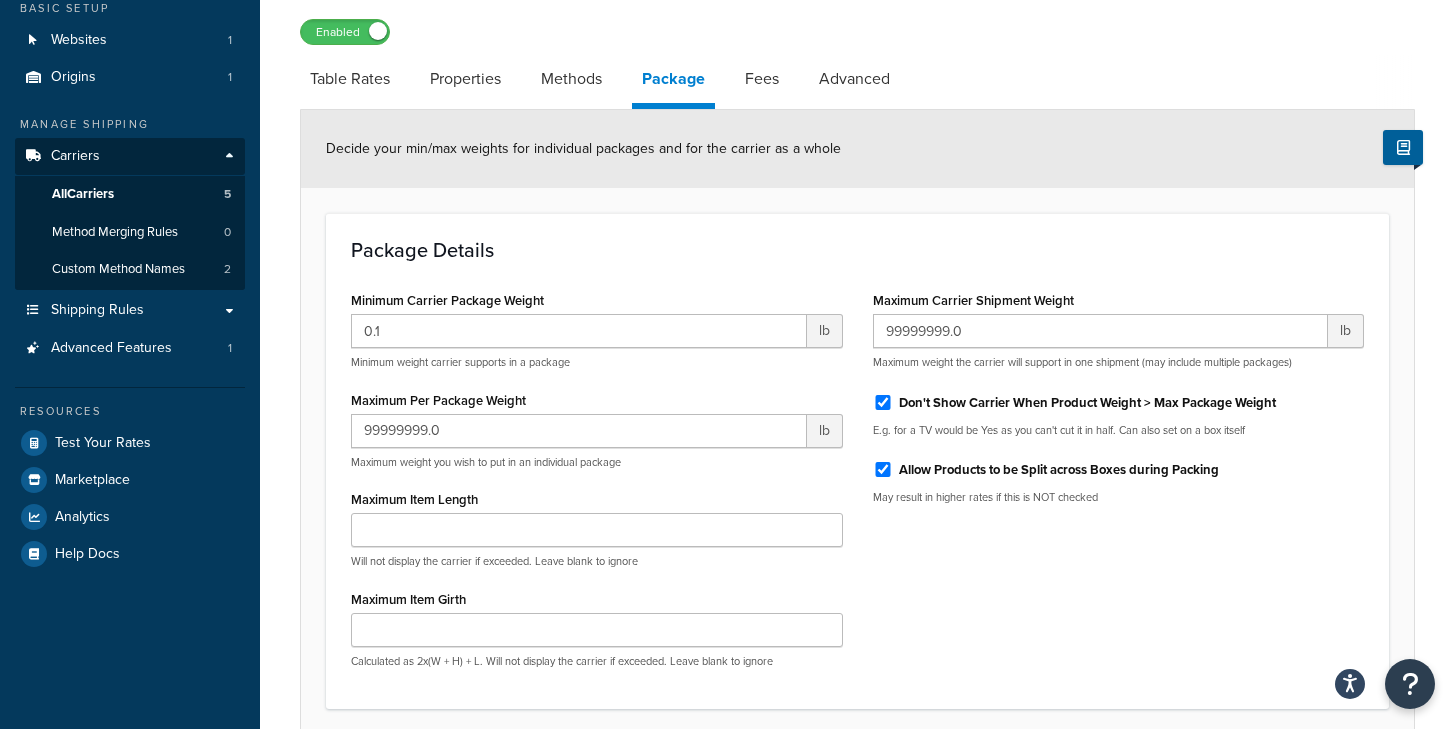 scroll, scrollTop: 0, scrollLeft: 0, axis: both 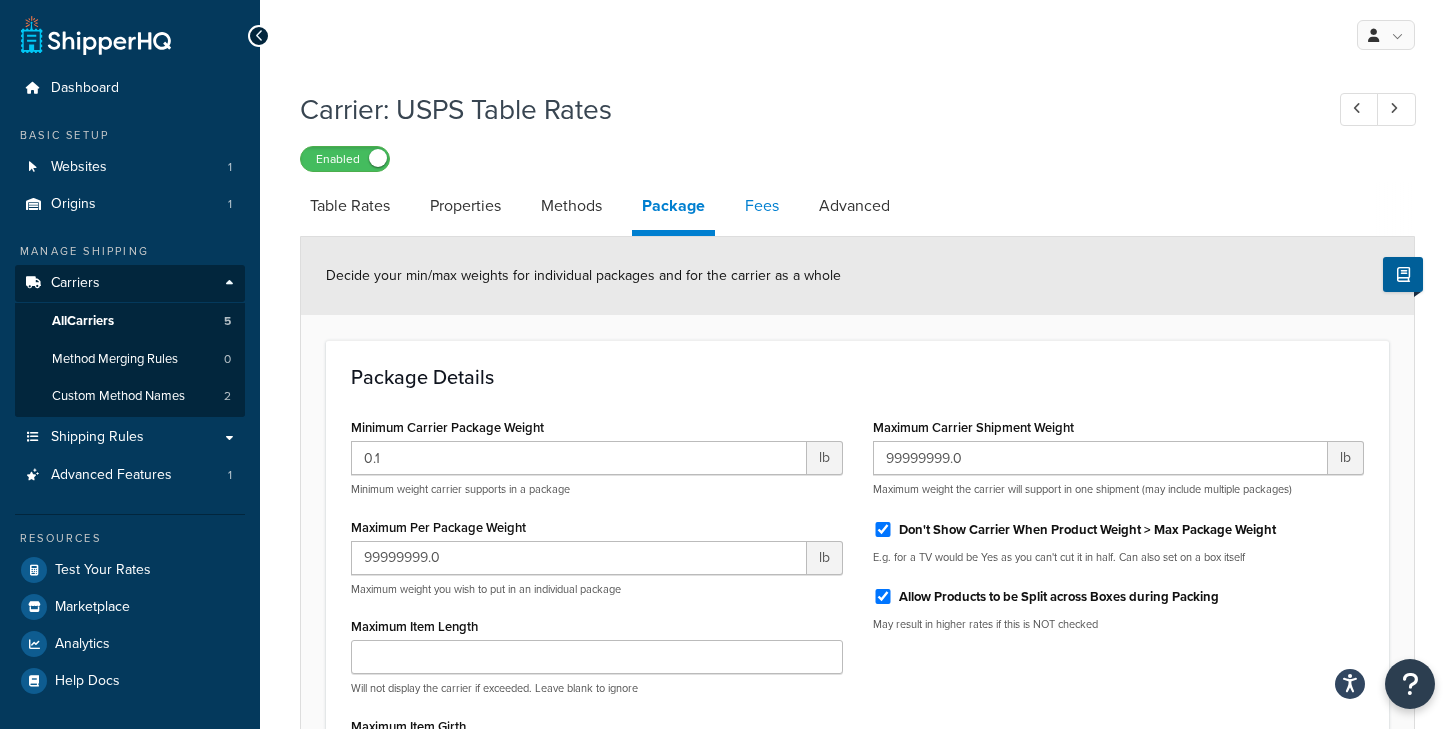 click on "Fees" at bounding box center [762, 206] 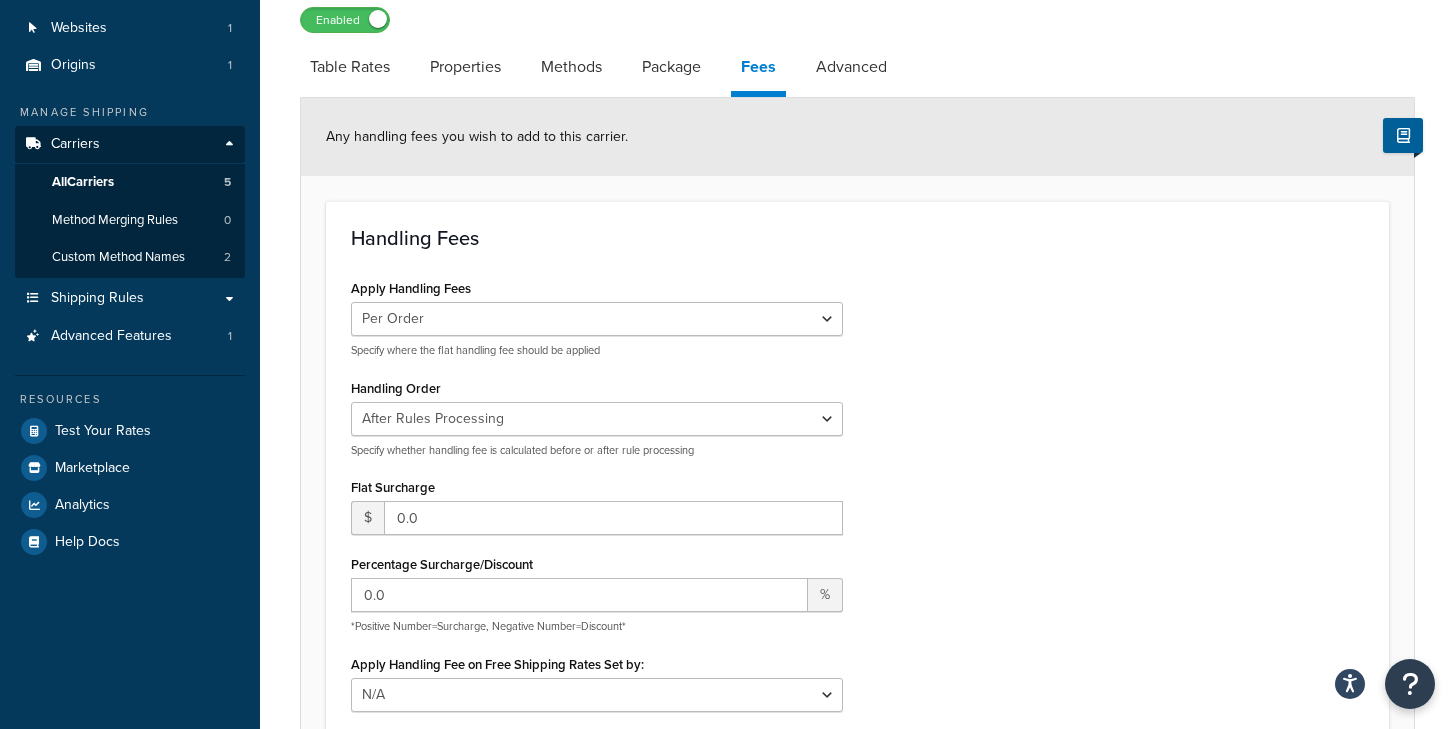 scroll, scrollTop: 0, scrollLeft: 0, axis: both 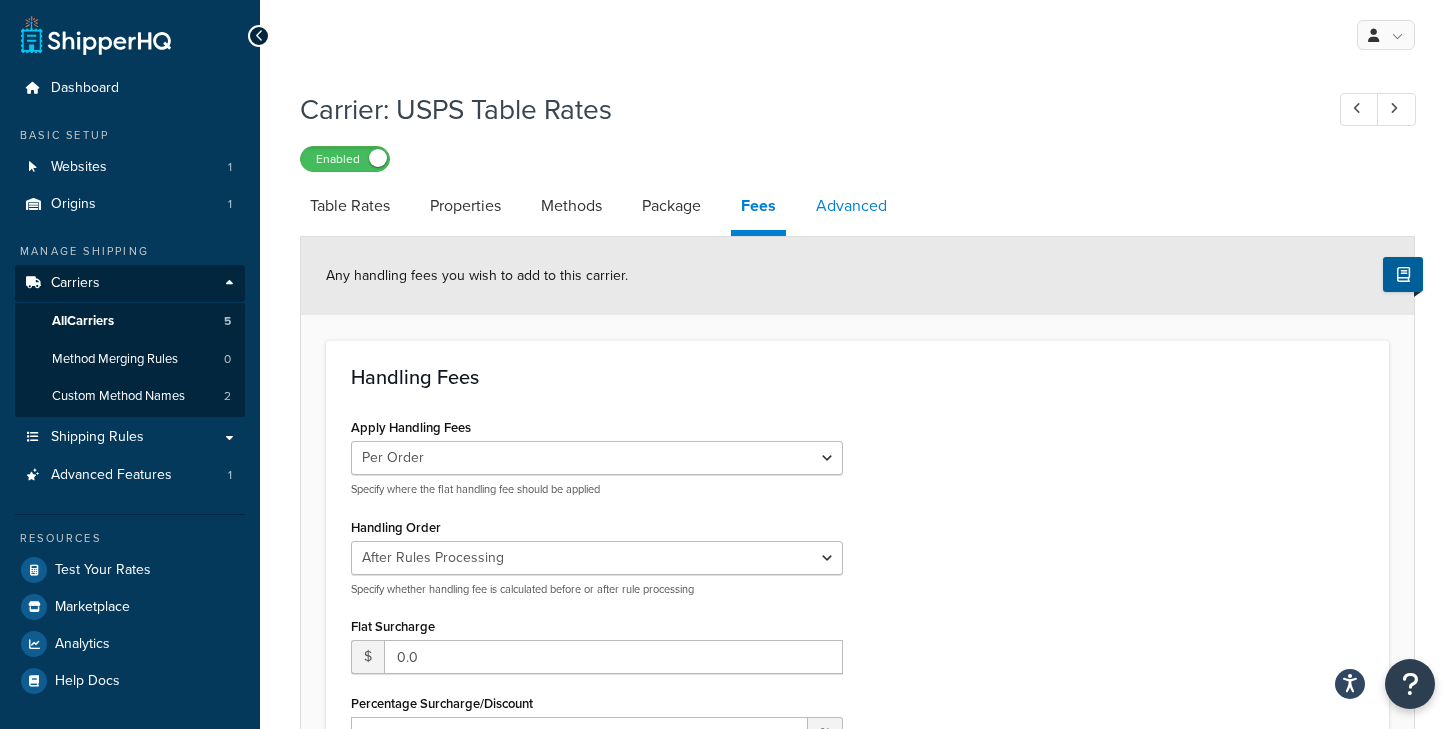 click on "Advanced" at bounding box center (851, 206) 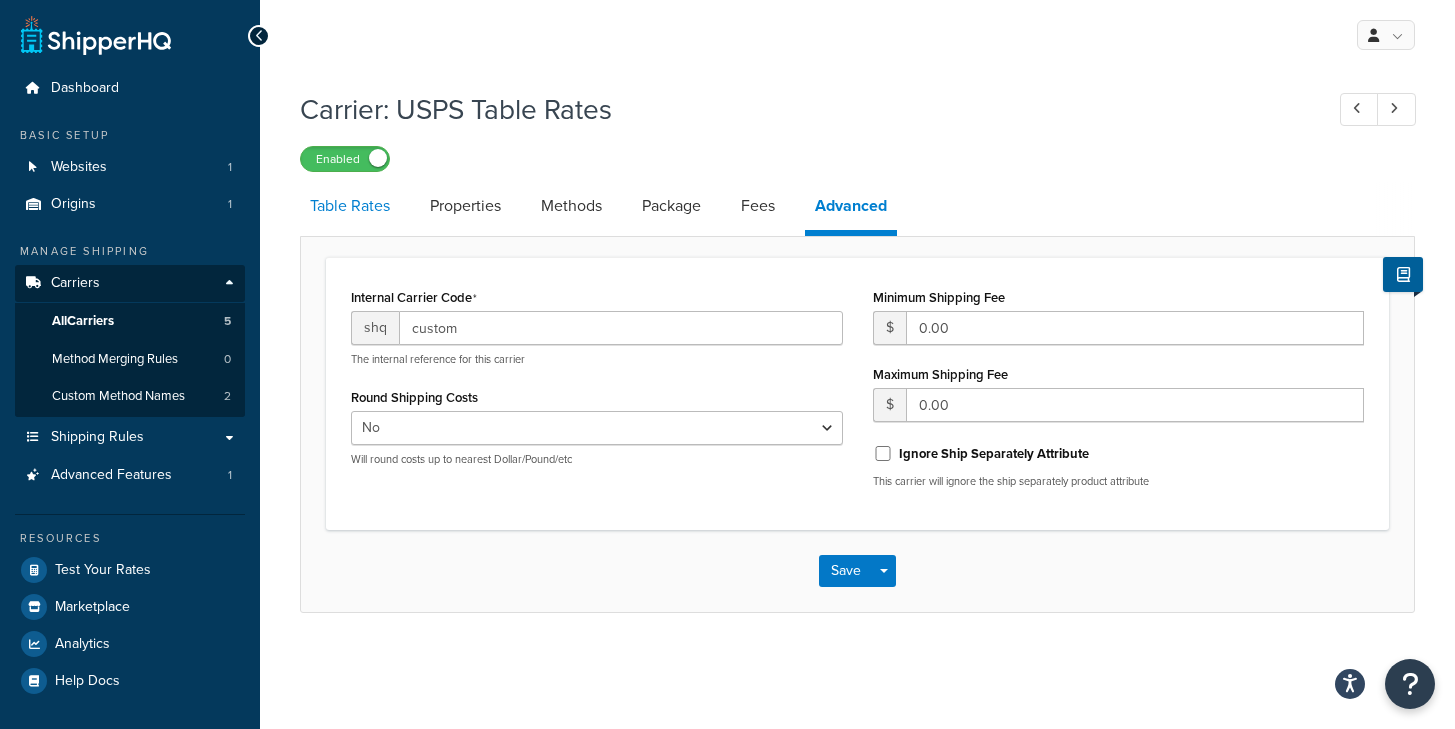 click on "Table Rates" at bounding box center (350, 206) 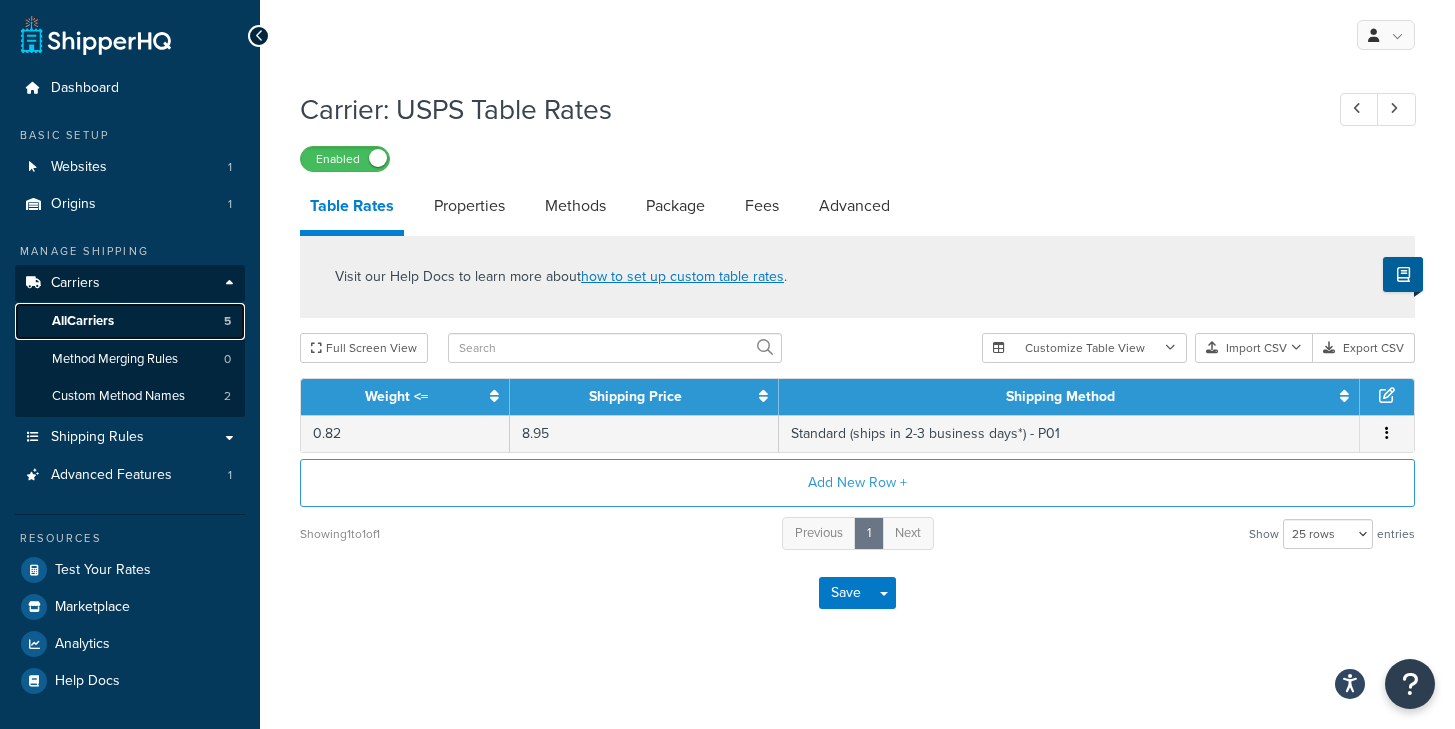click on "All  Carriers" at bounding box center [83, 321] 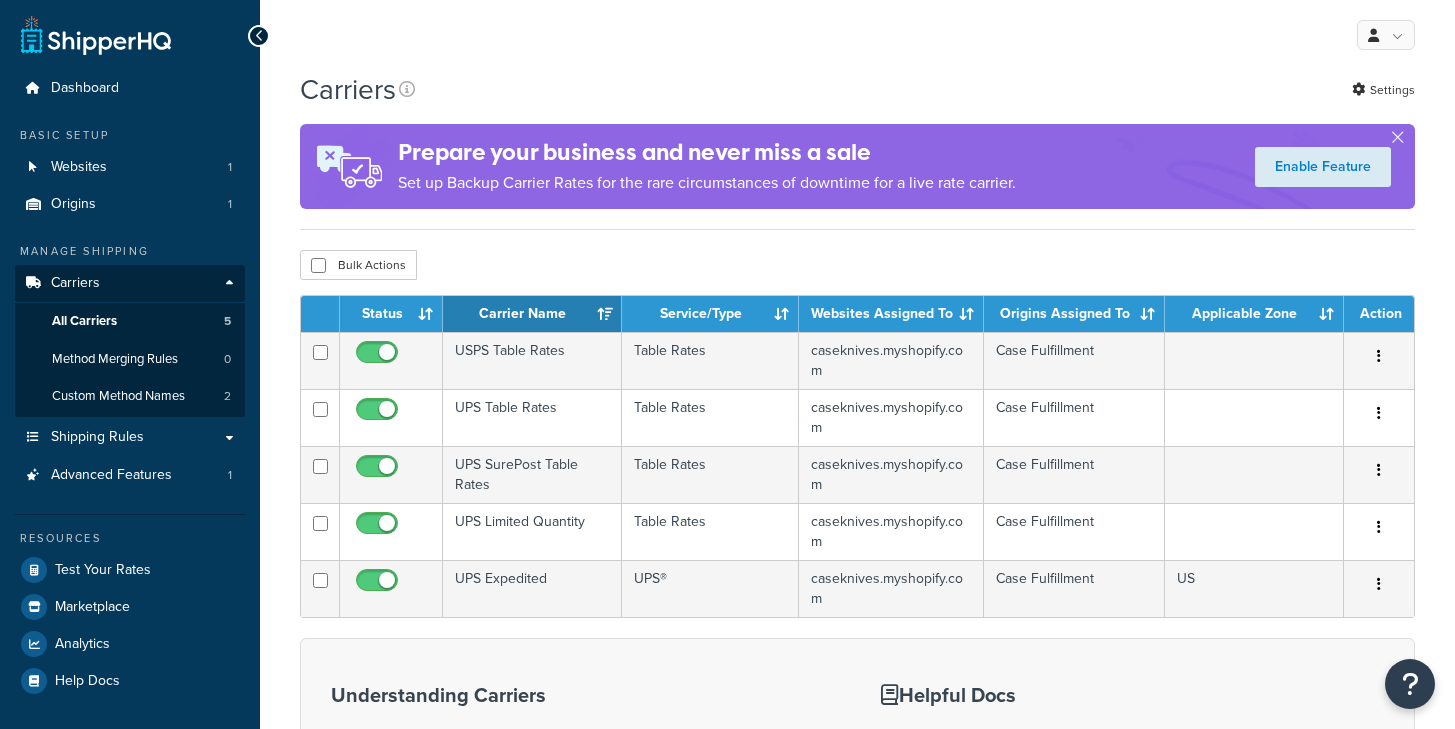 scroll, scrollTop: 0, scrollLeft: 0, axis: both 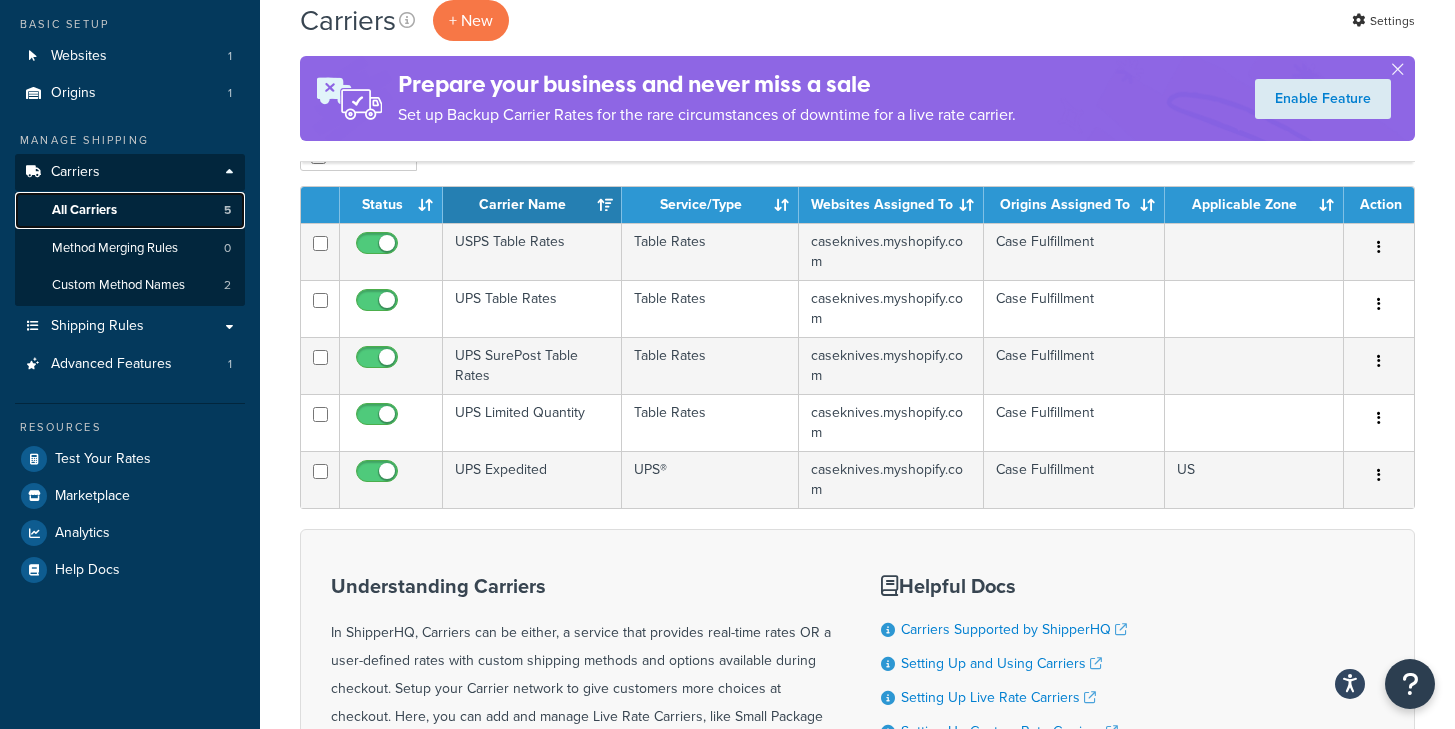 click on "All Carriers
5" at bounding box center (130, 210) 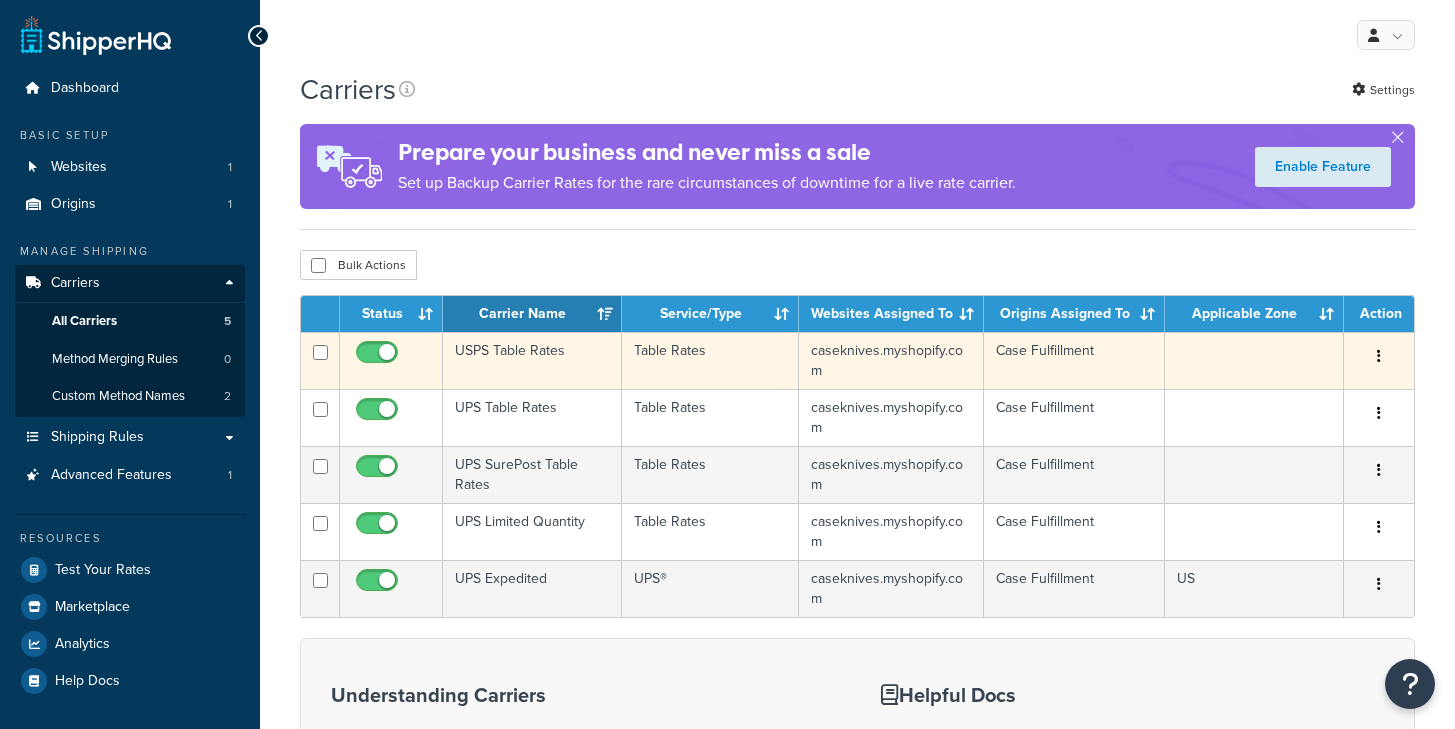 scroll, scrollTop: 0, scrollLeft: 0, axis: both 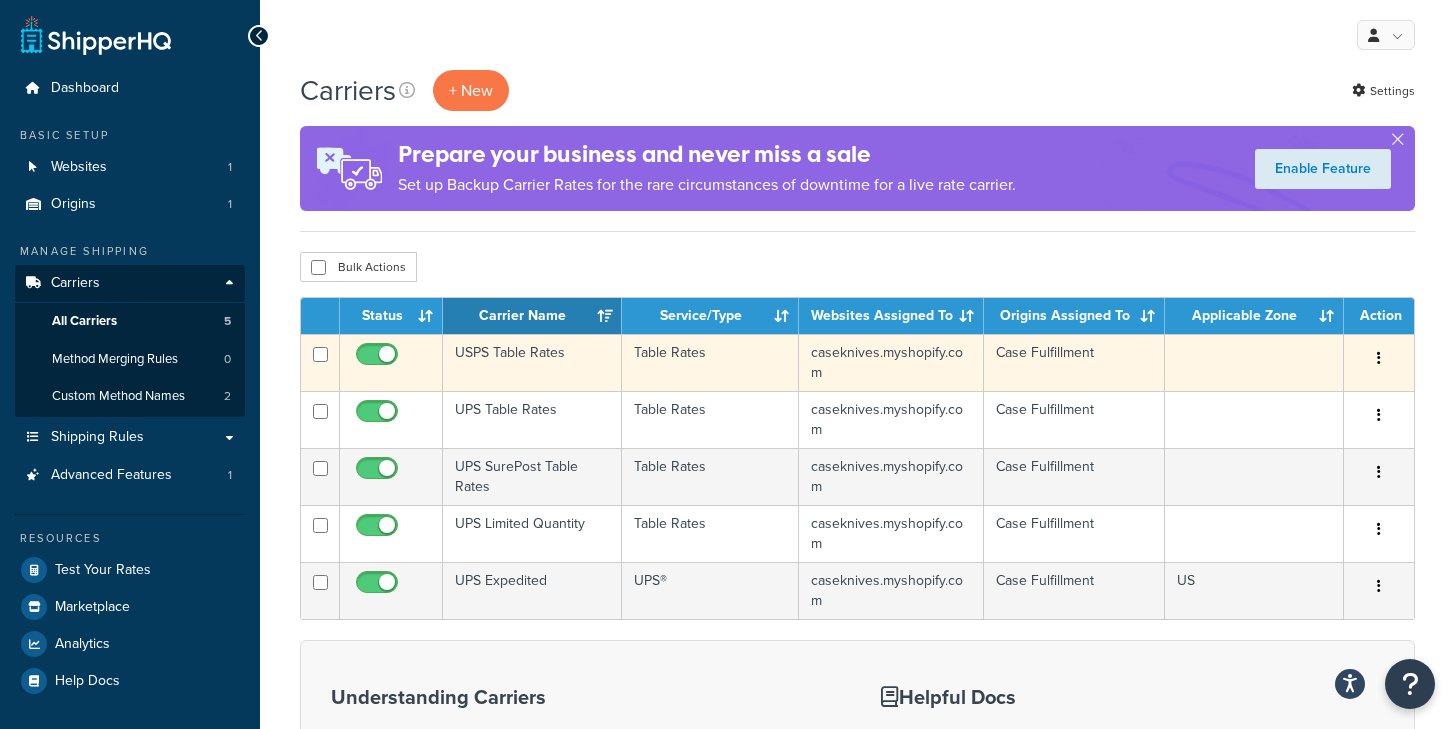 click at bounding box center (1379, 358) 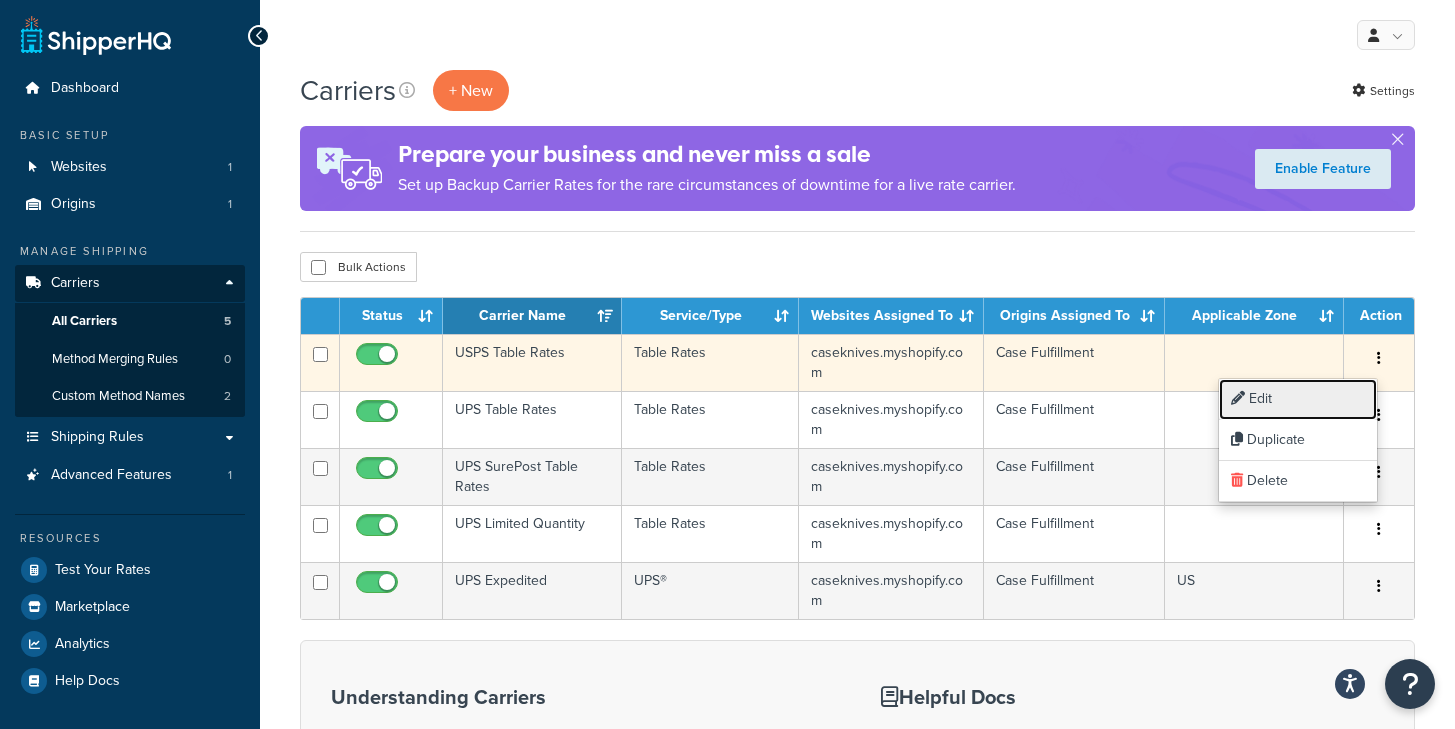 click on "Edit" at bounding box center [1298, 399] 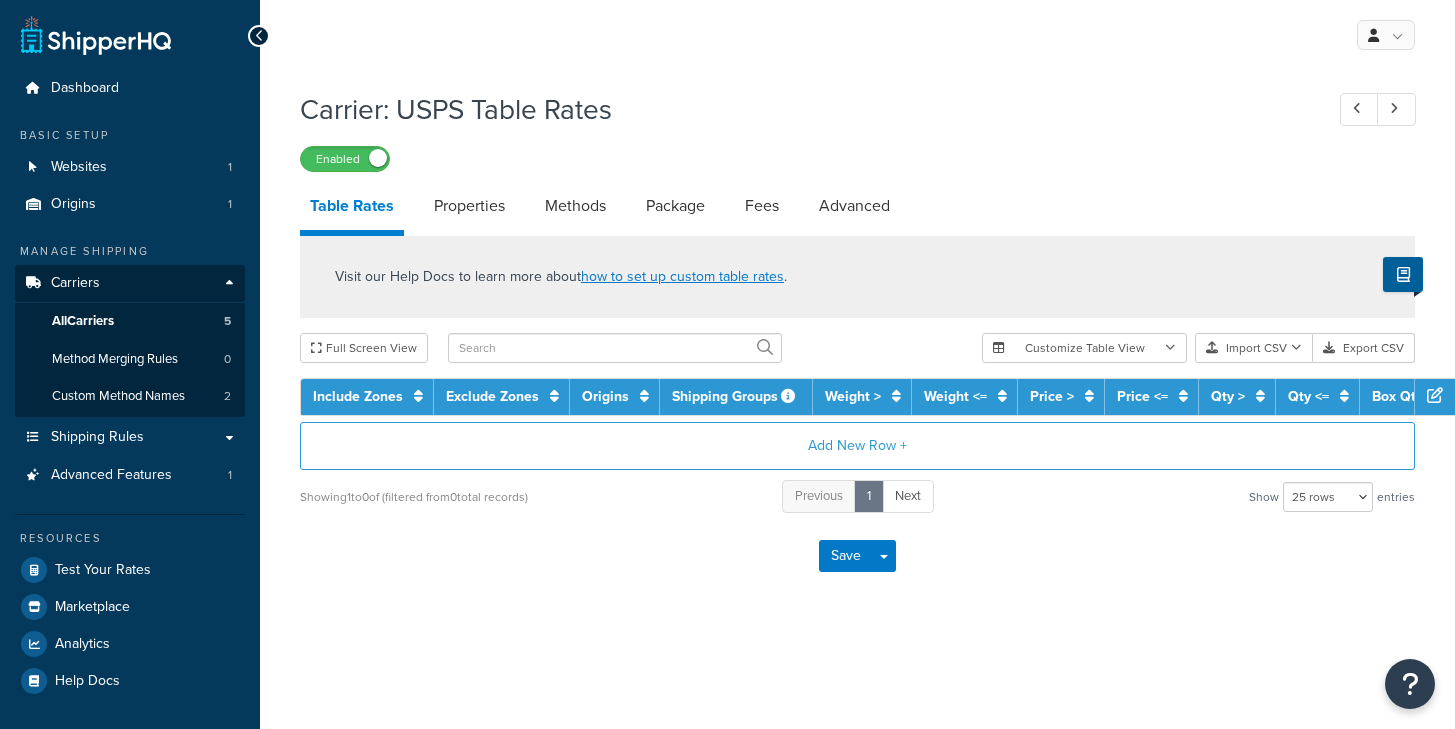 scroll, scrollTop: 0, scrollLeft: 0, axis: both 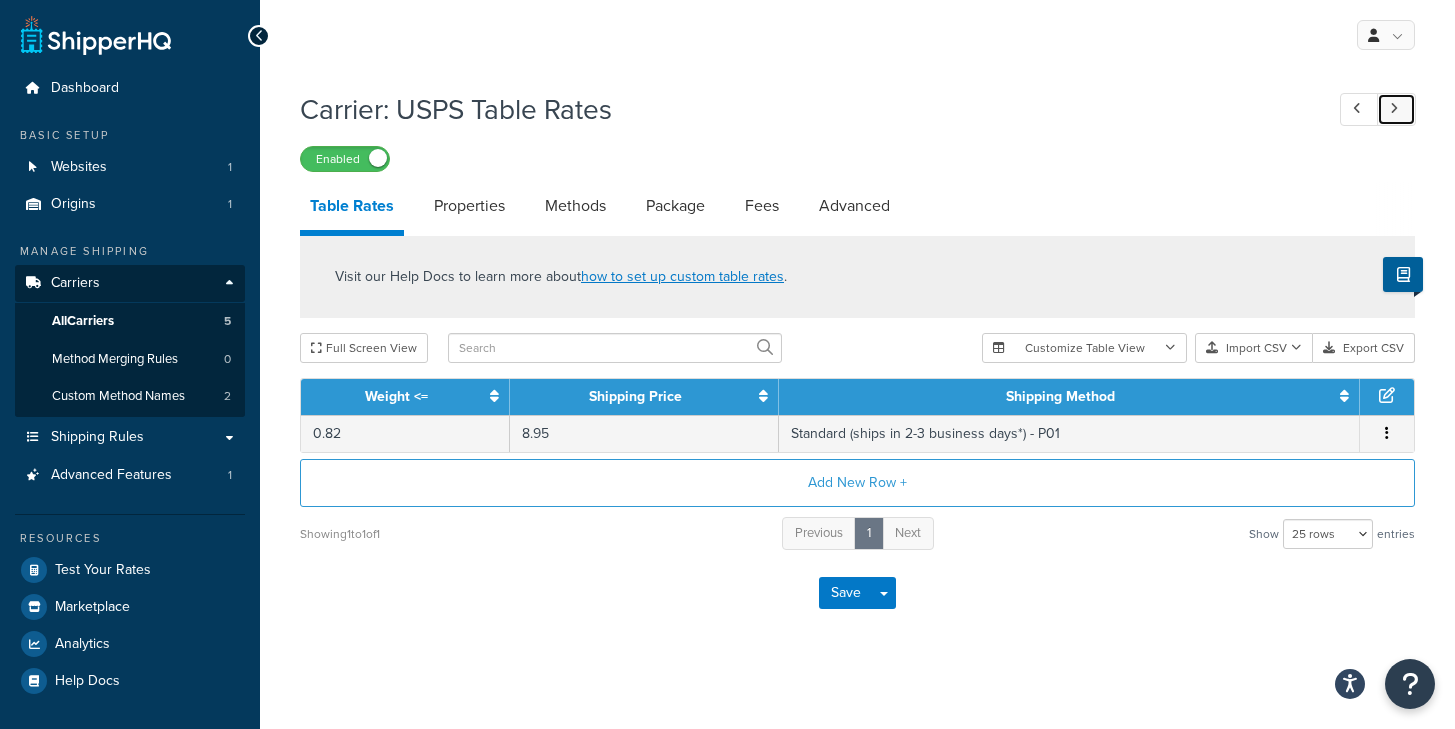 click at bounding box center (1394, 108) 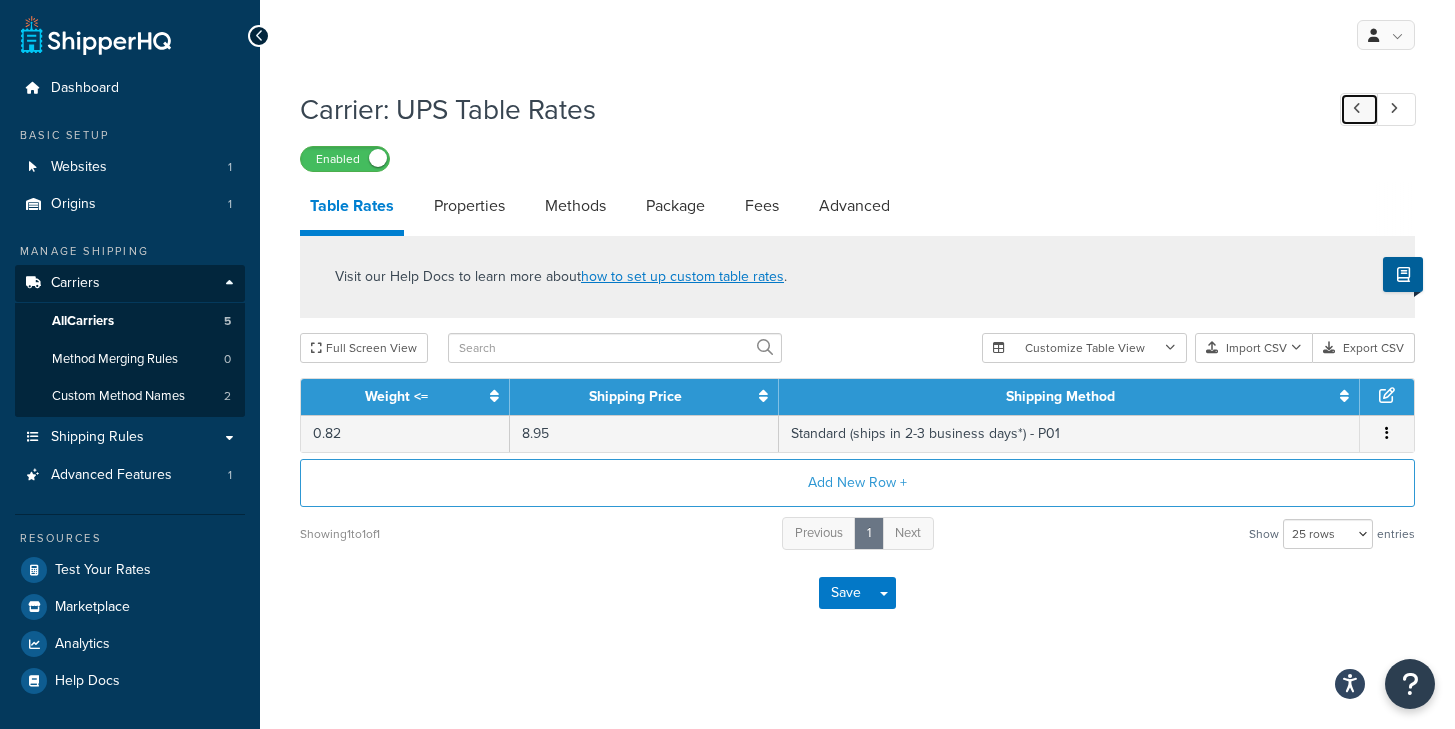 click at bounding box center (1357, 108) 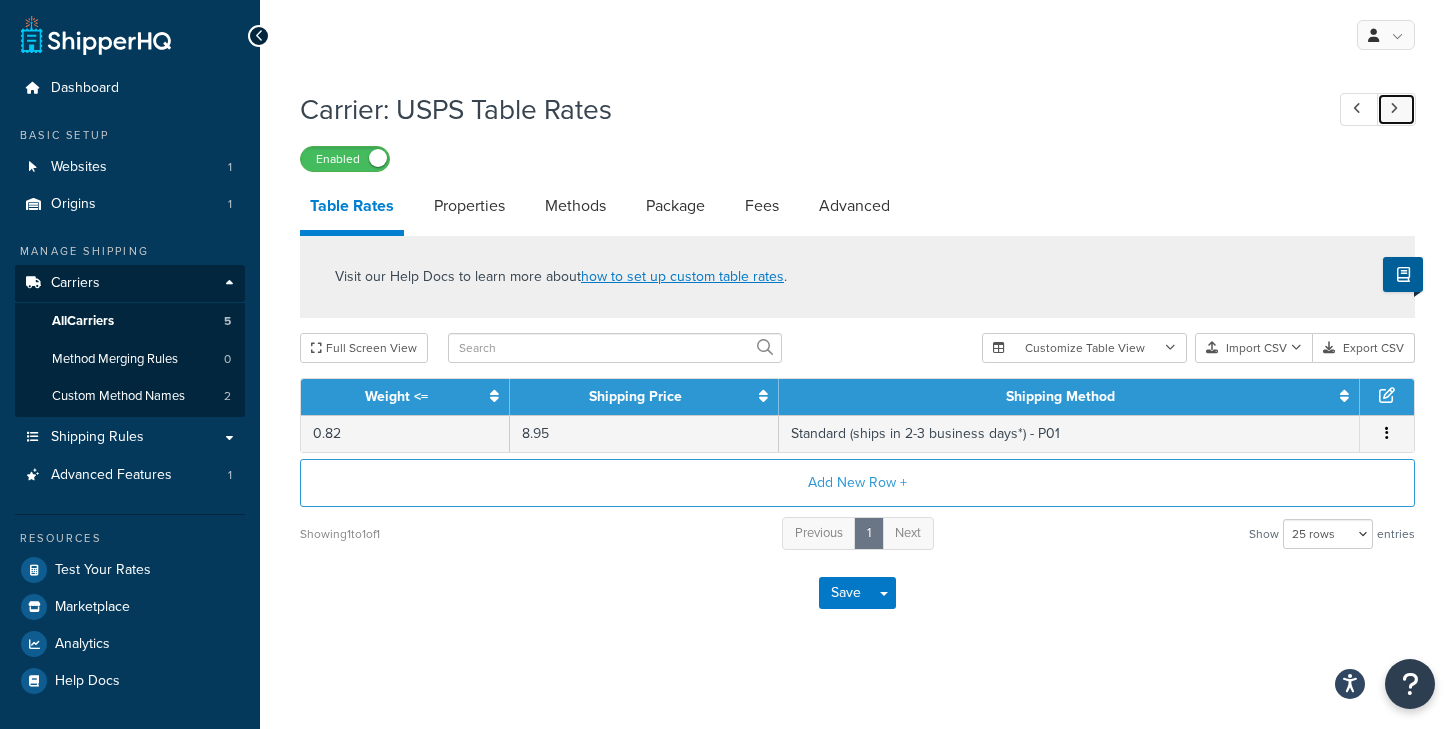 click at bounding box center (1396, 109) 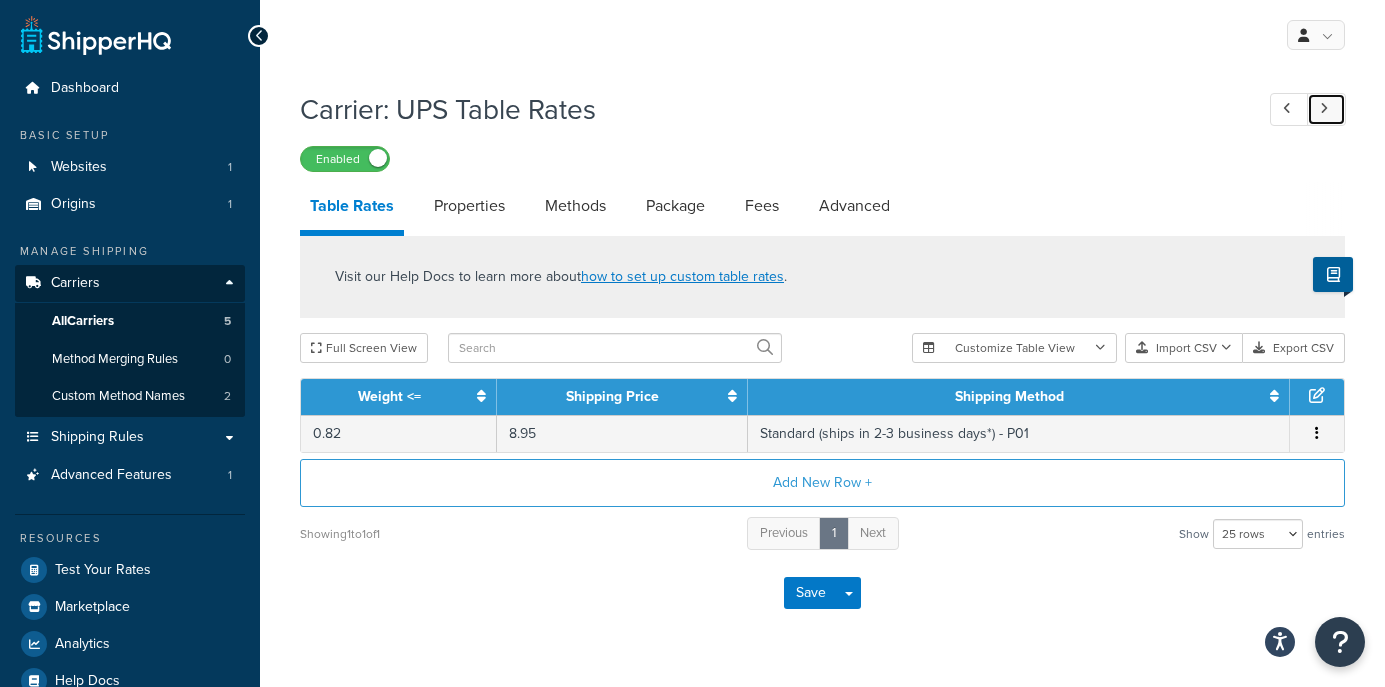 click at bounding box center [1324, 108] 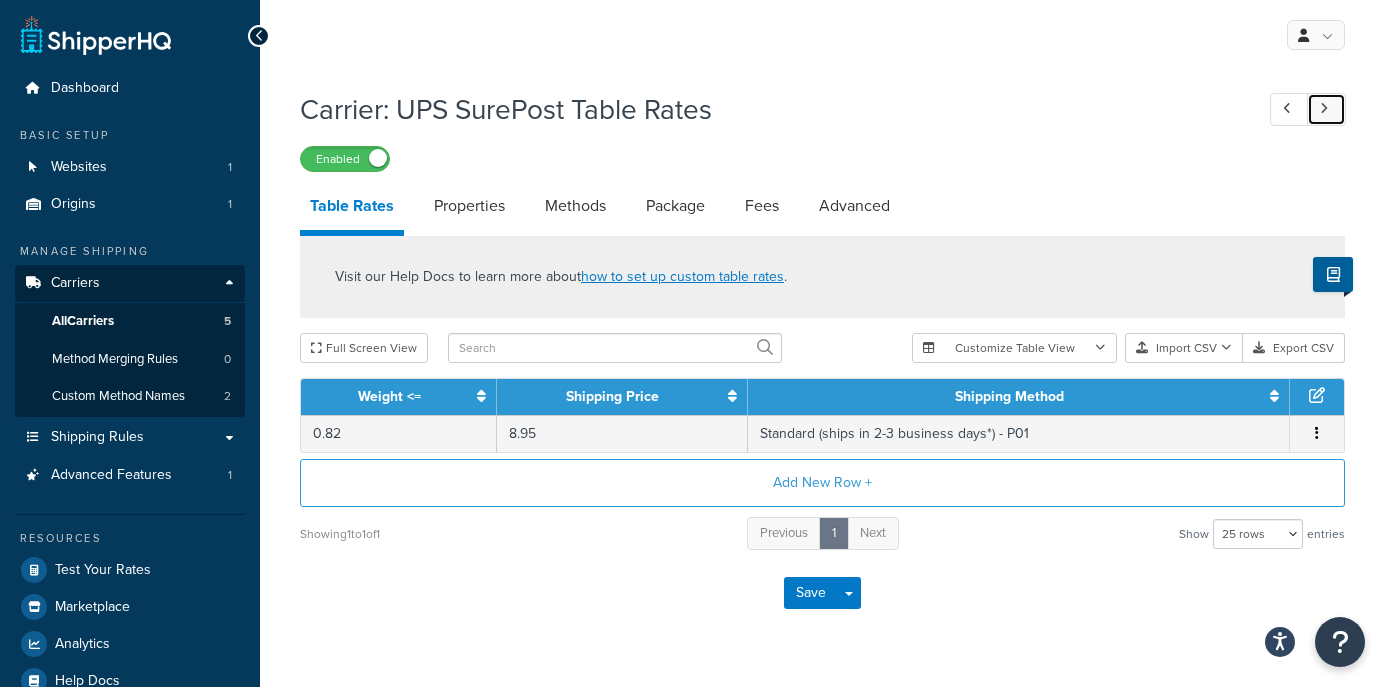 click at bounding box center [1326, 109] 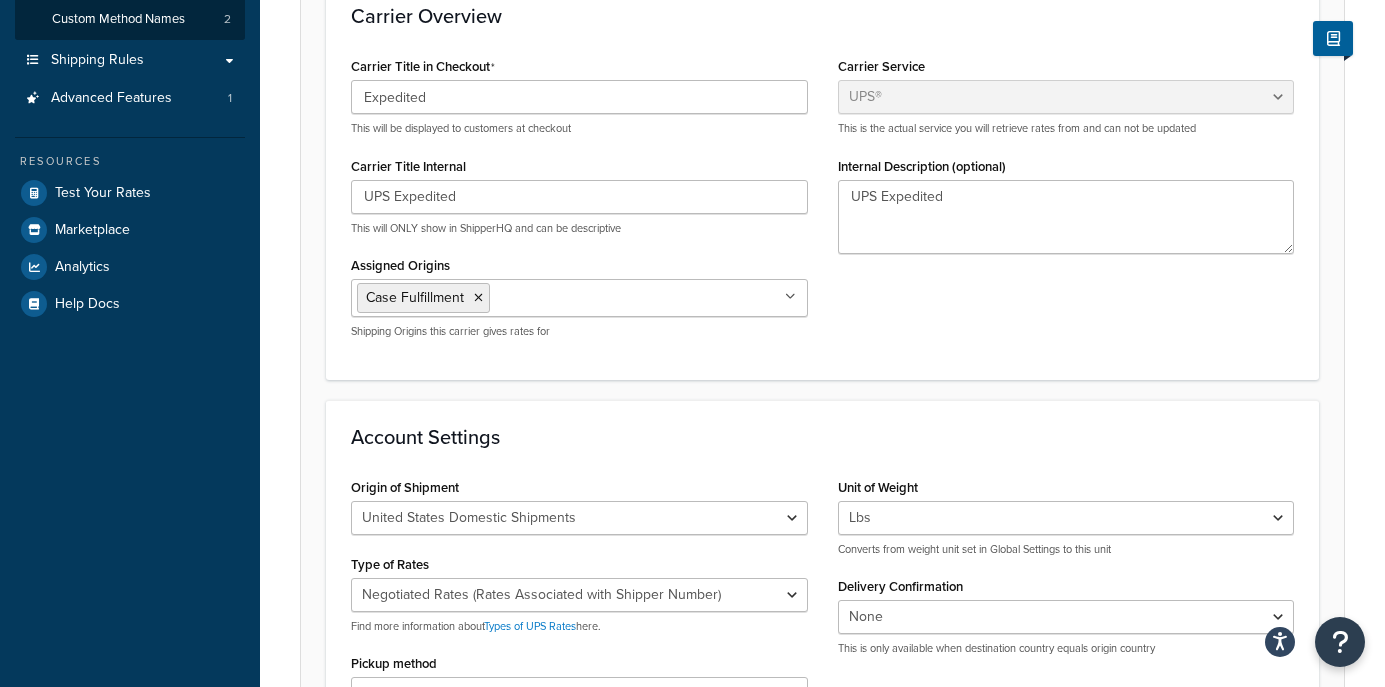scroll, scrollTop: 0, scrollLeft: 0, axis: both 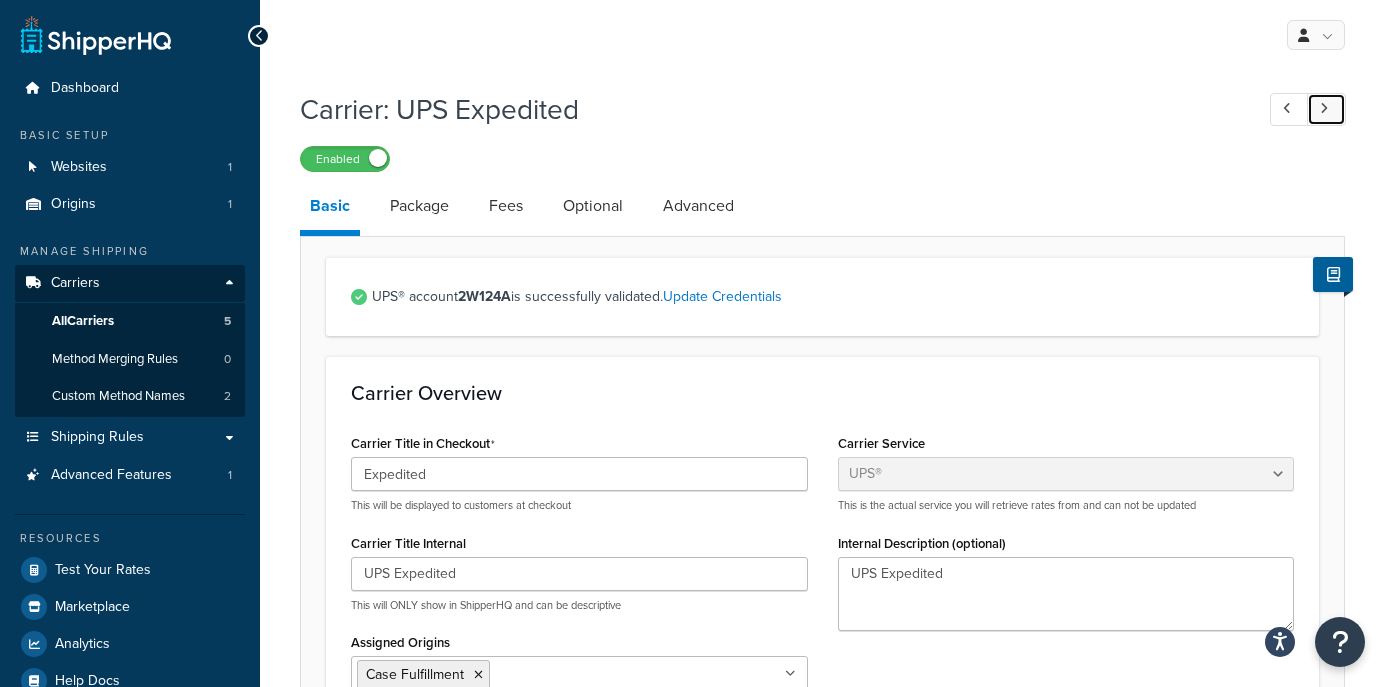 click at bounding box center (1324, 108) 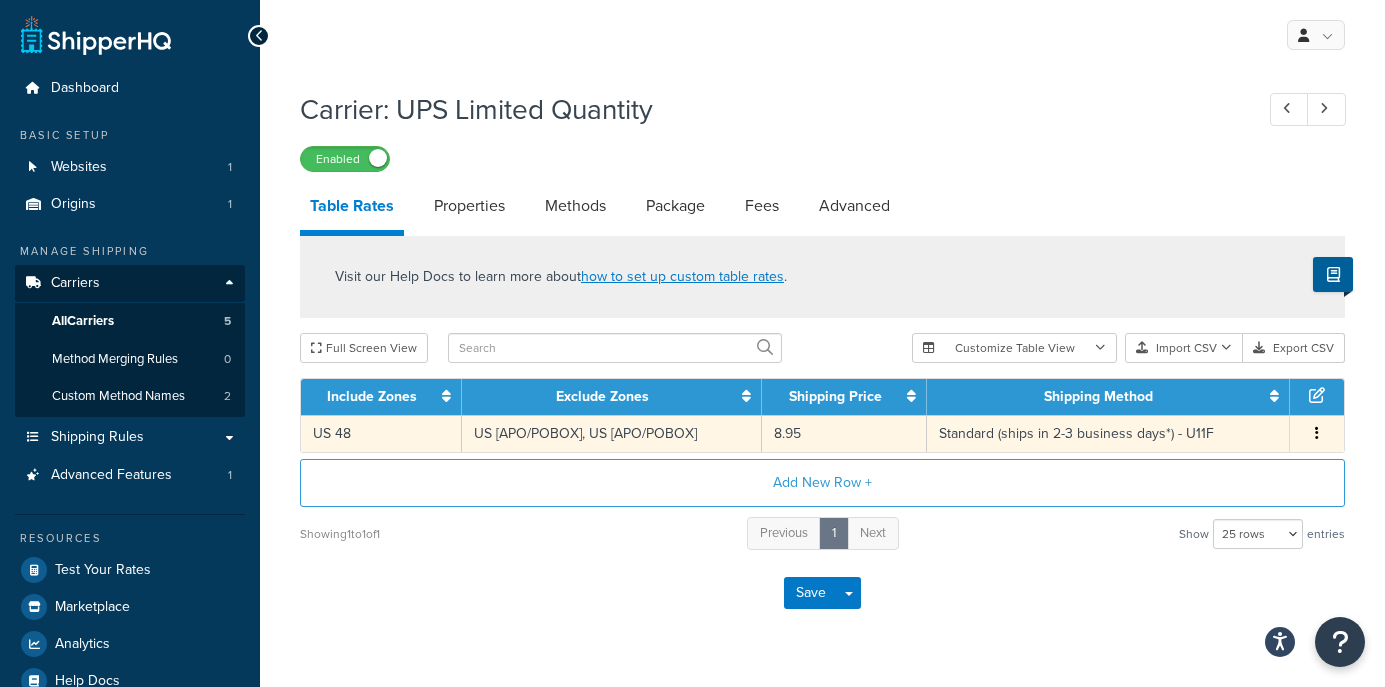 click at bounding box center [1317, 434] 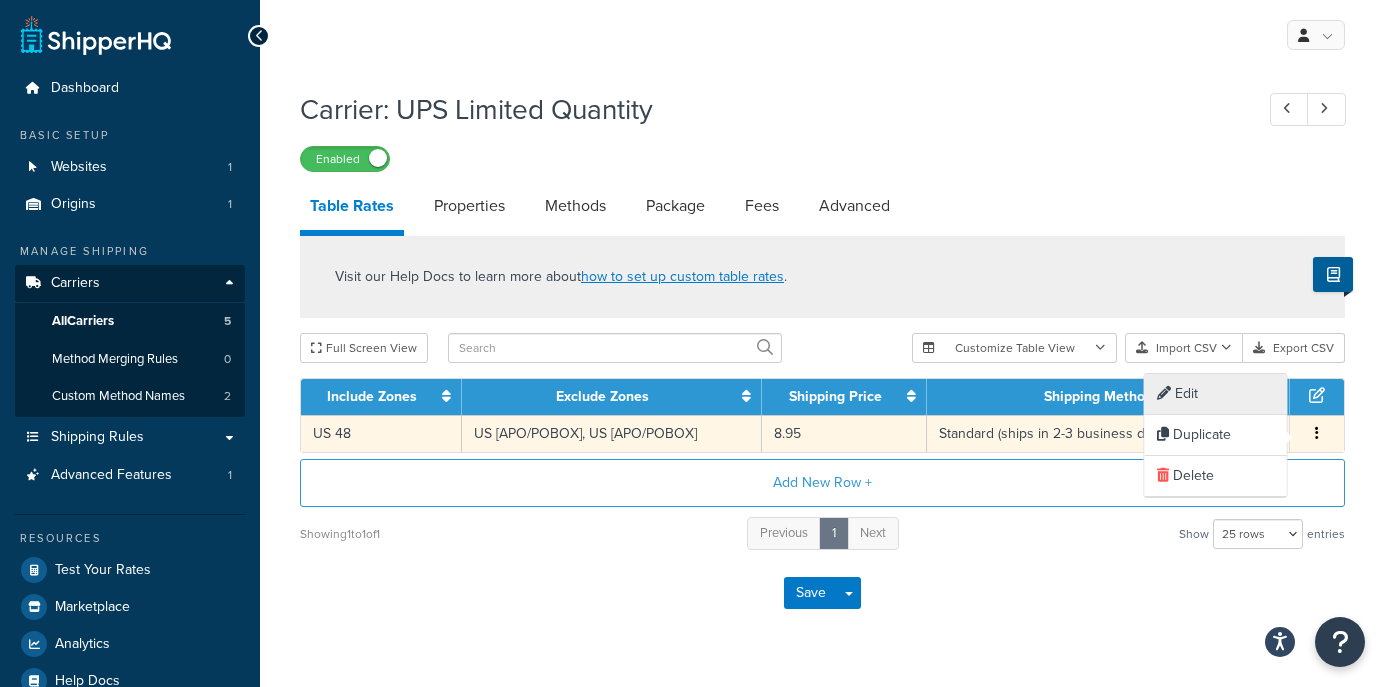 click on "Edit" at bounding box center [1216, 394] 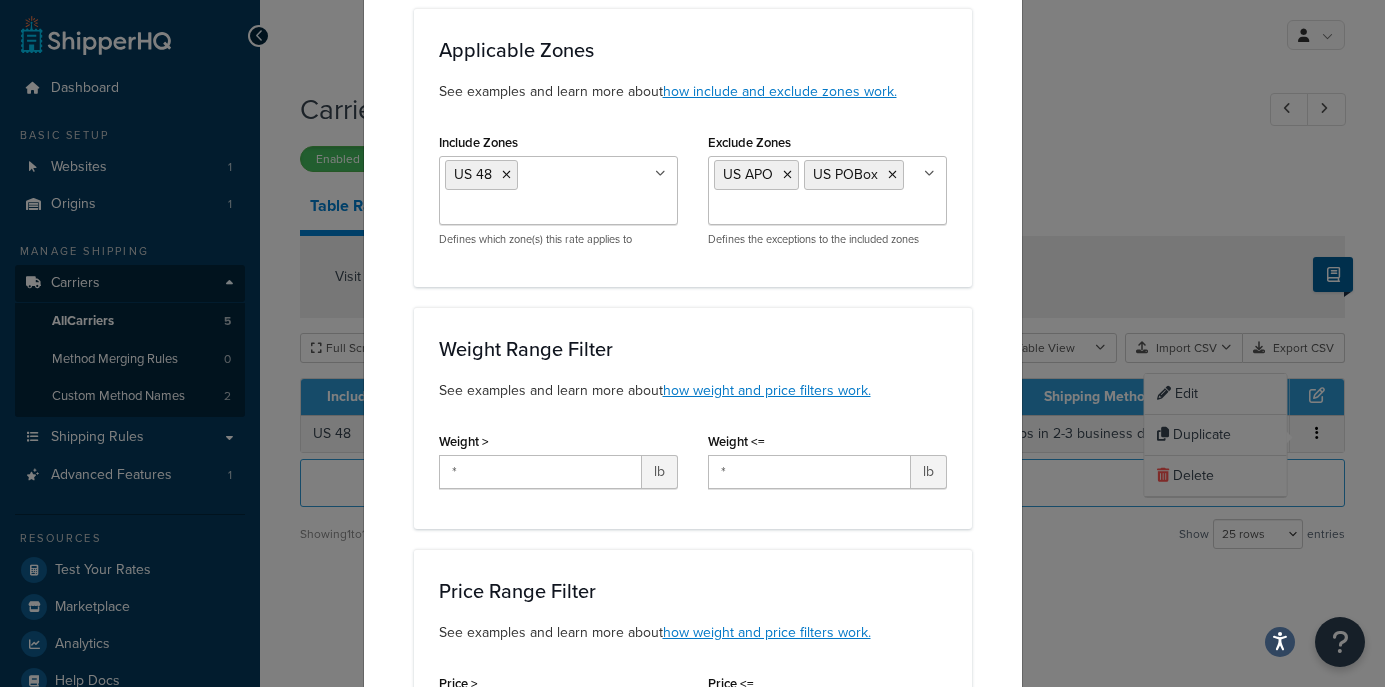 scroll, scrollTop: 0, scrollLeft: 0, axis: both 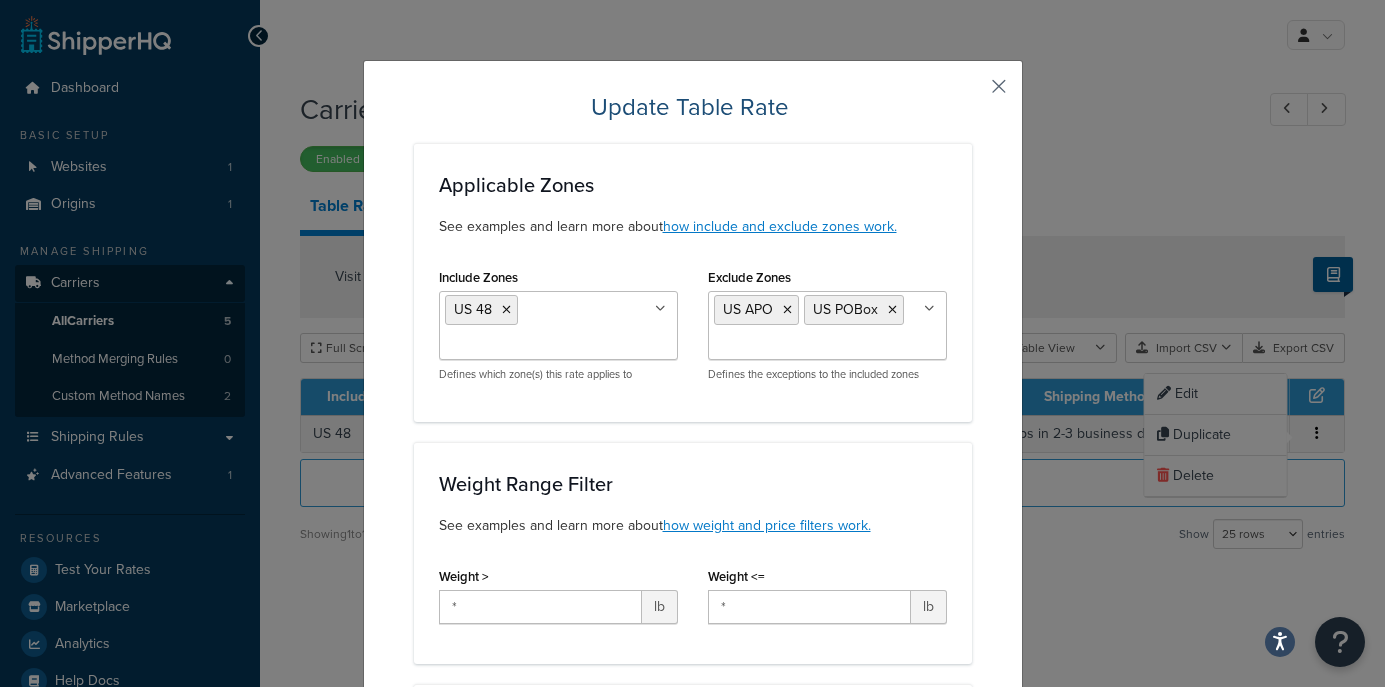 click at bounding box center [969, 93] 